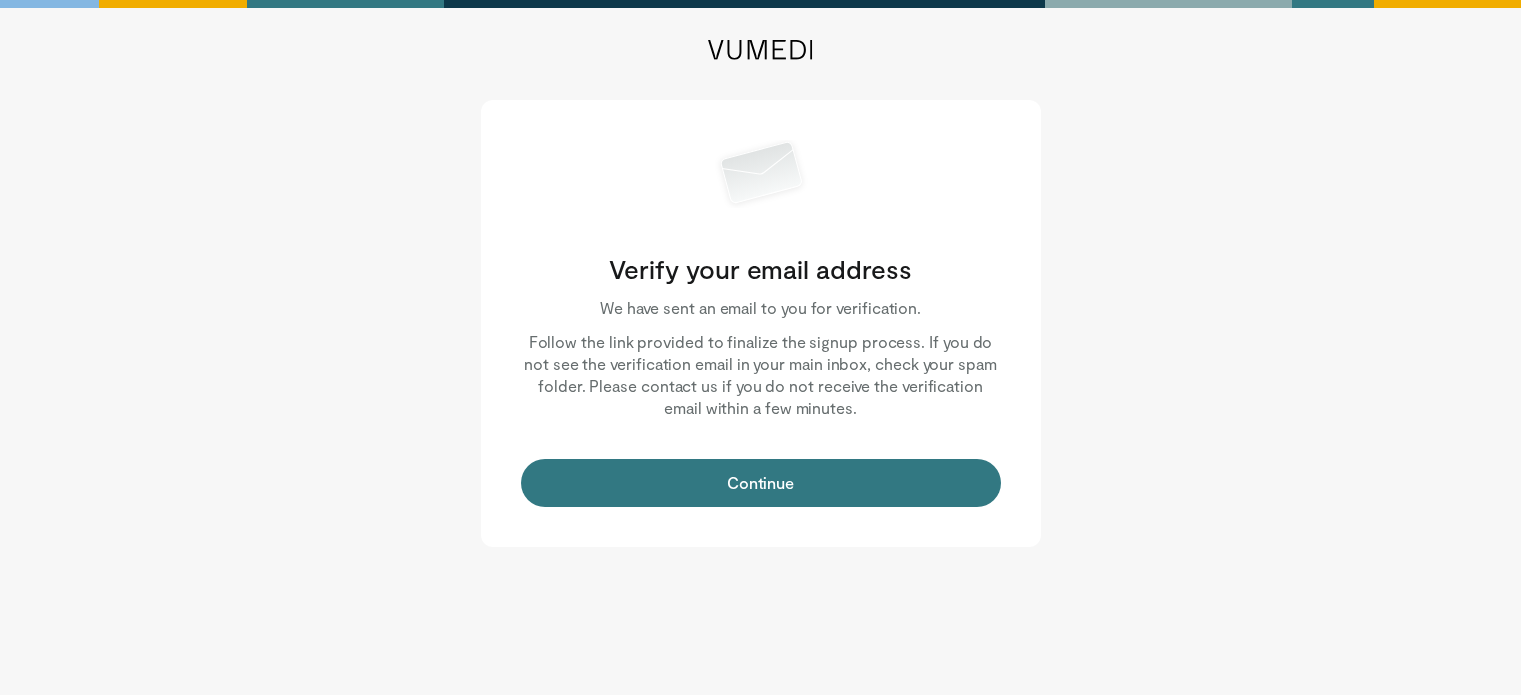 scroll, scrollTop: 0, scrollLeft: 0, axis: both 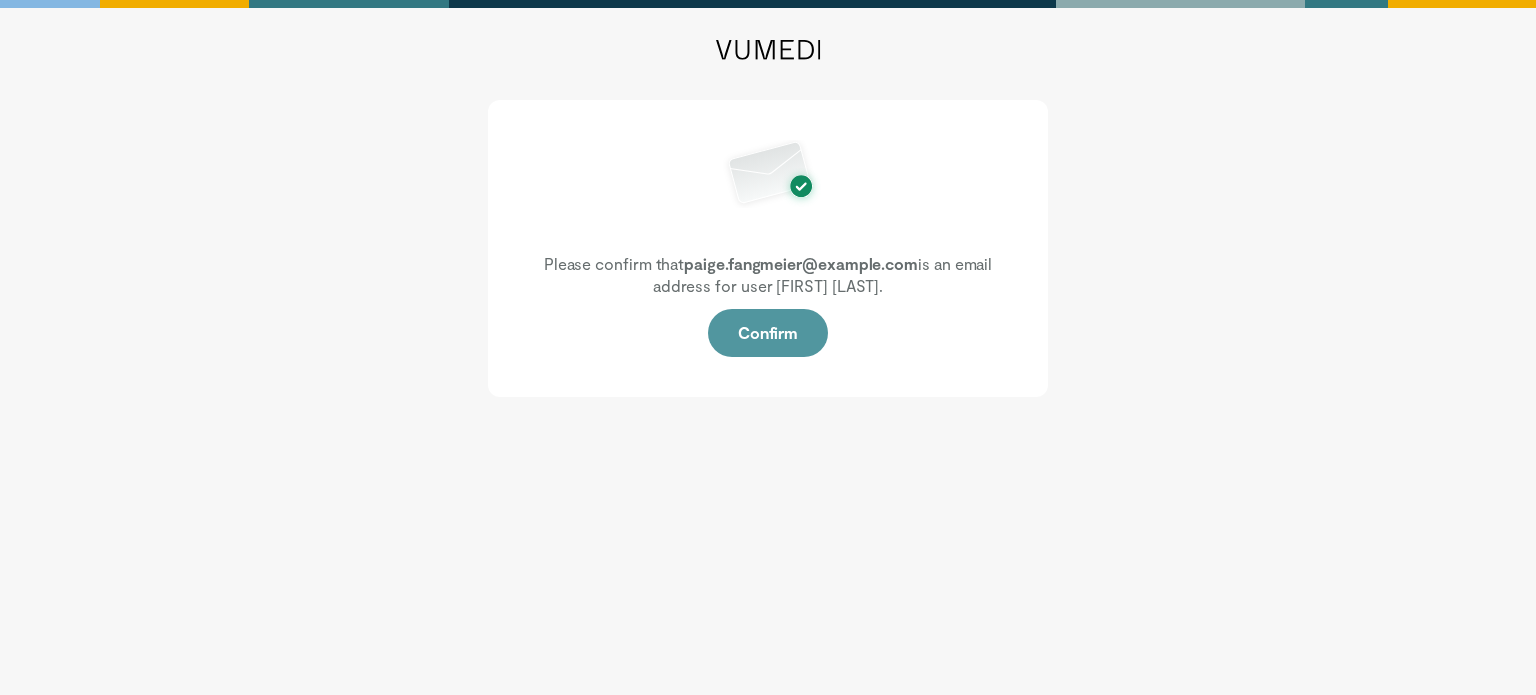 click on "Confirm" at bounding box center [768, 333] 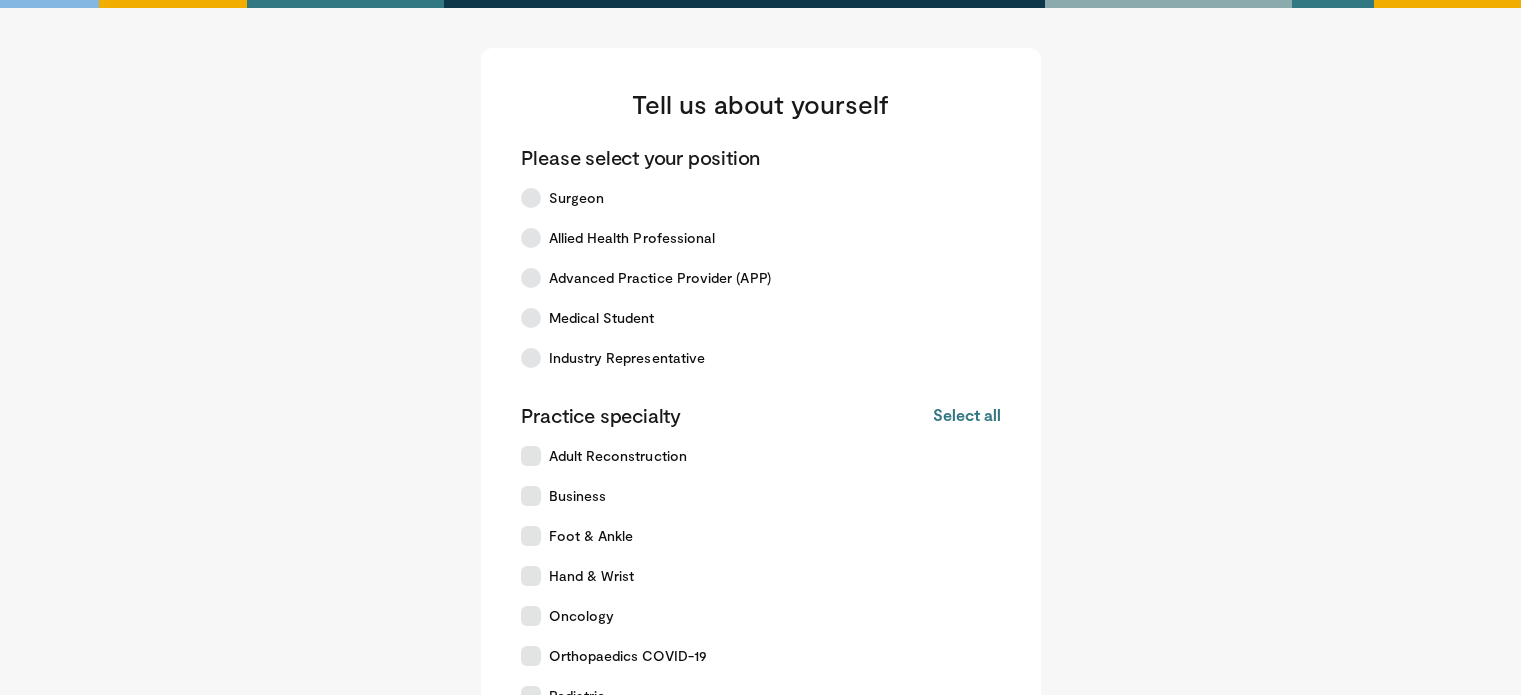 scroll, scrollTop: 0, scrollLeft: 0, axis: both 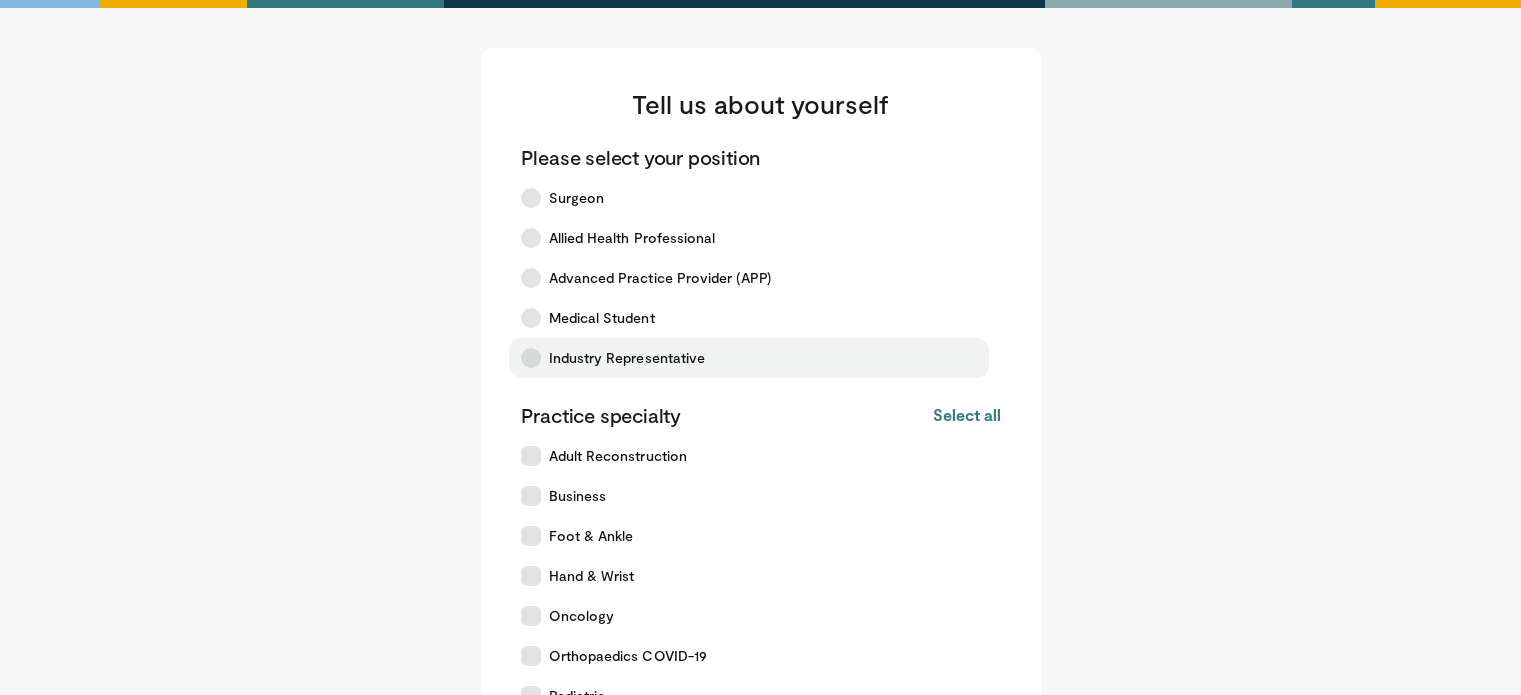 click on "Industry Representative" at bounding box center (627, 358) 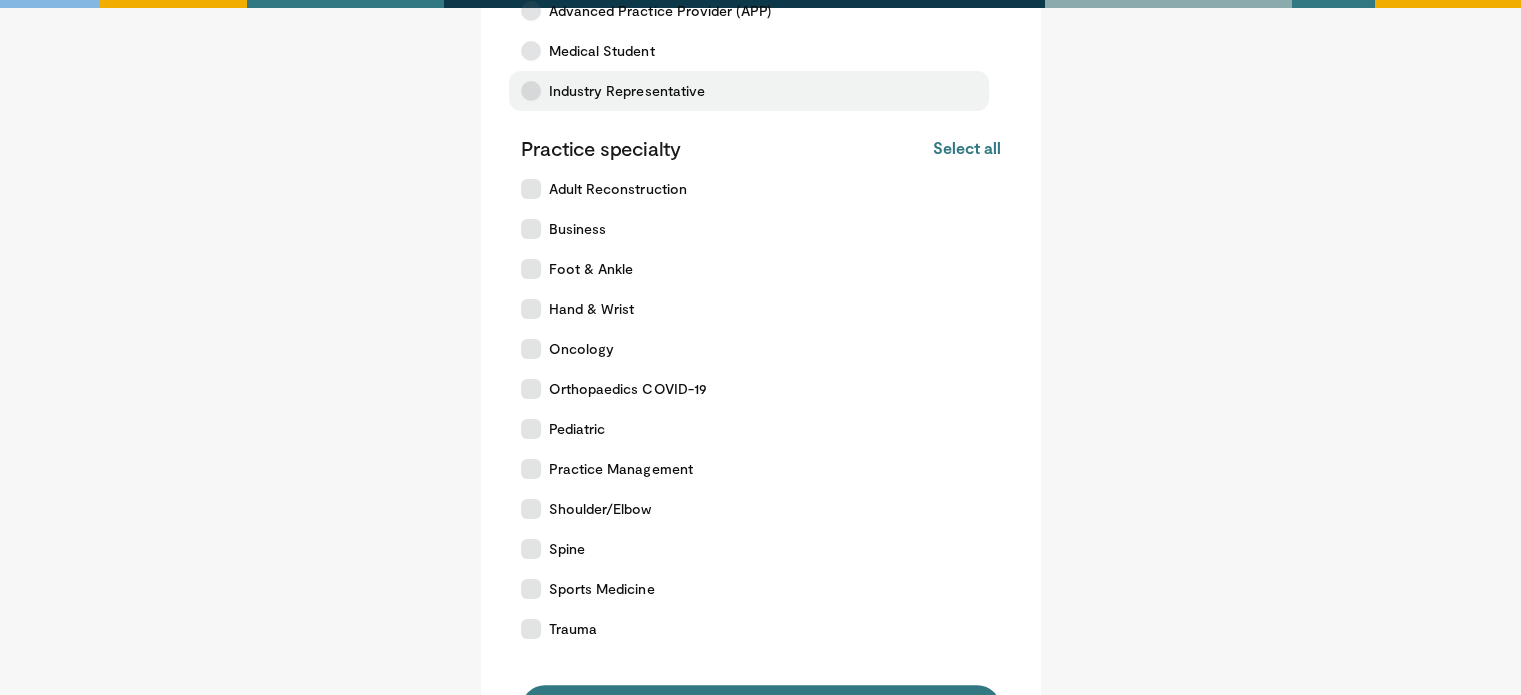 scroll, scrollTop: 300, scrollLeft: 0, axis: vertical 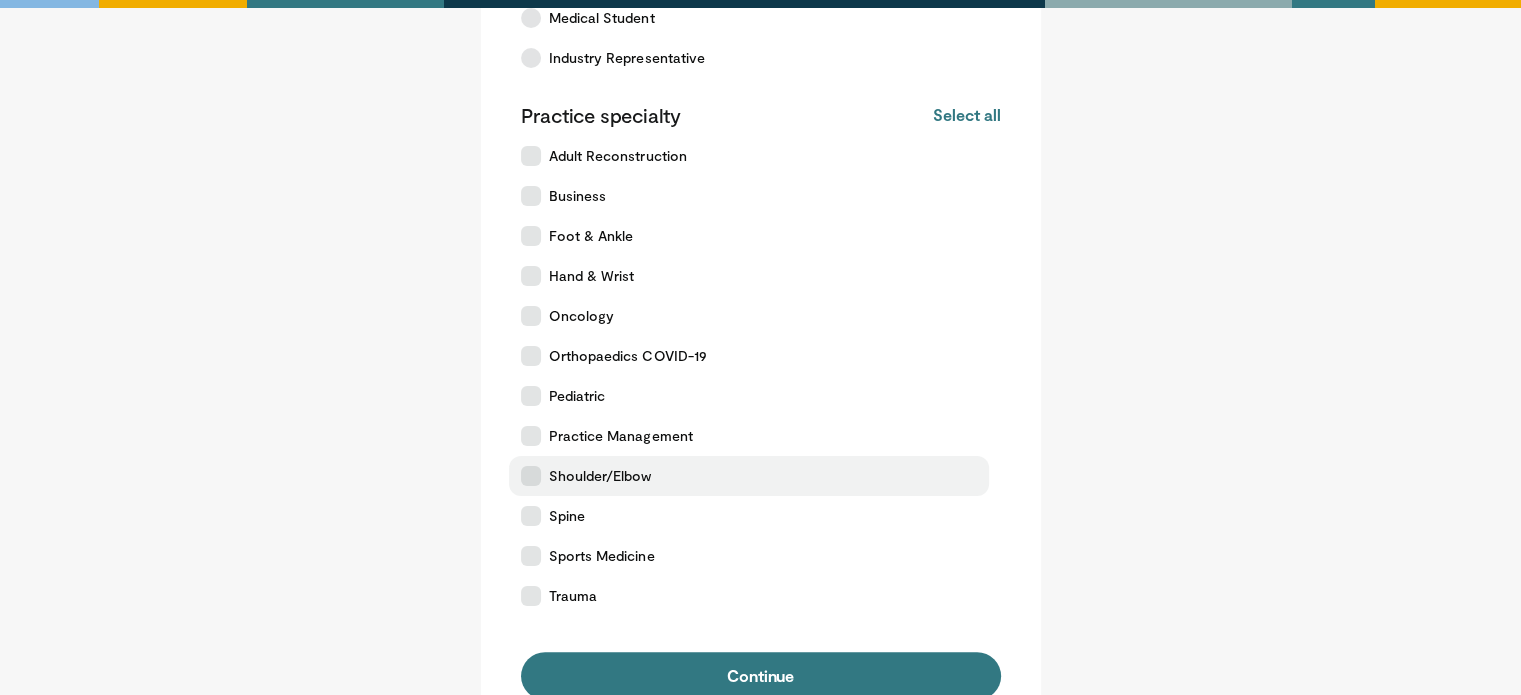 click on "Shoulder/Elbow" at bounding box center (749, 476) 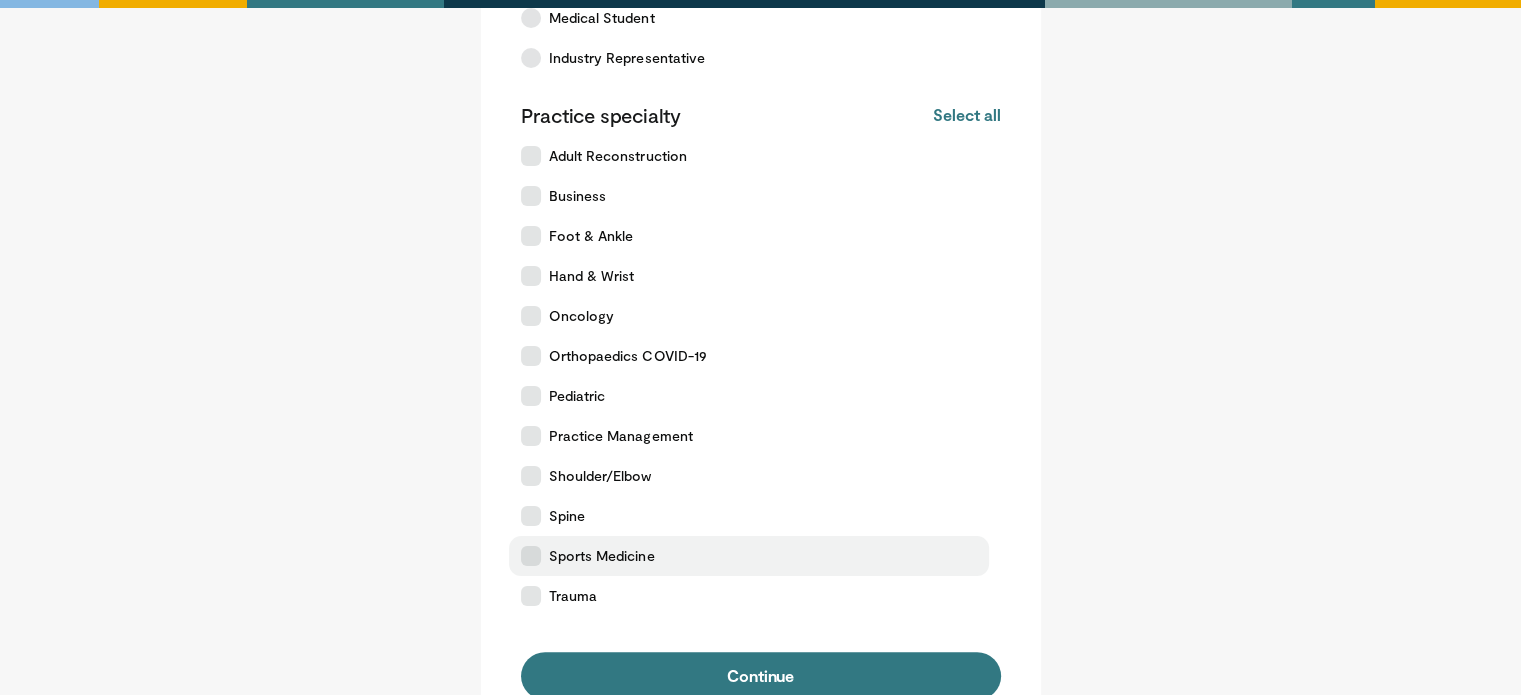 click on "Sports Medicine" at bounding box center [749, 556] 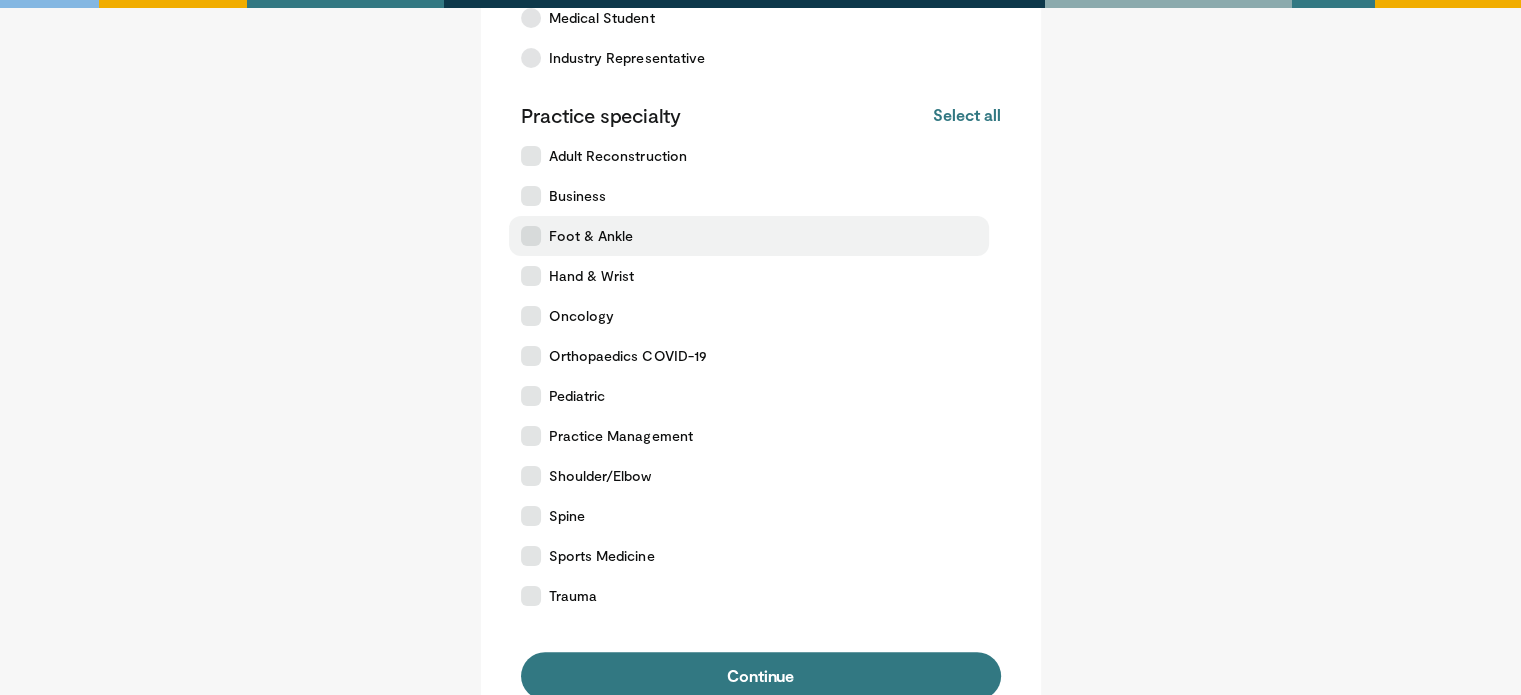 click at bounding box center [531, 236] 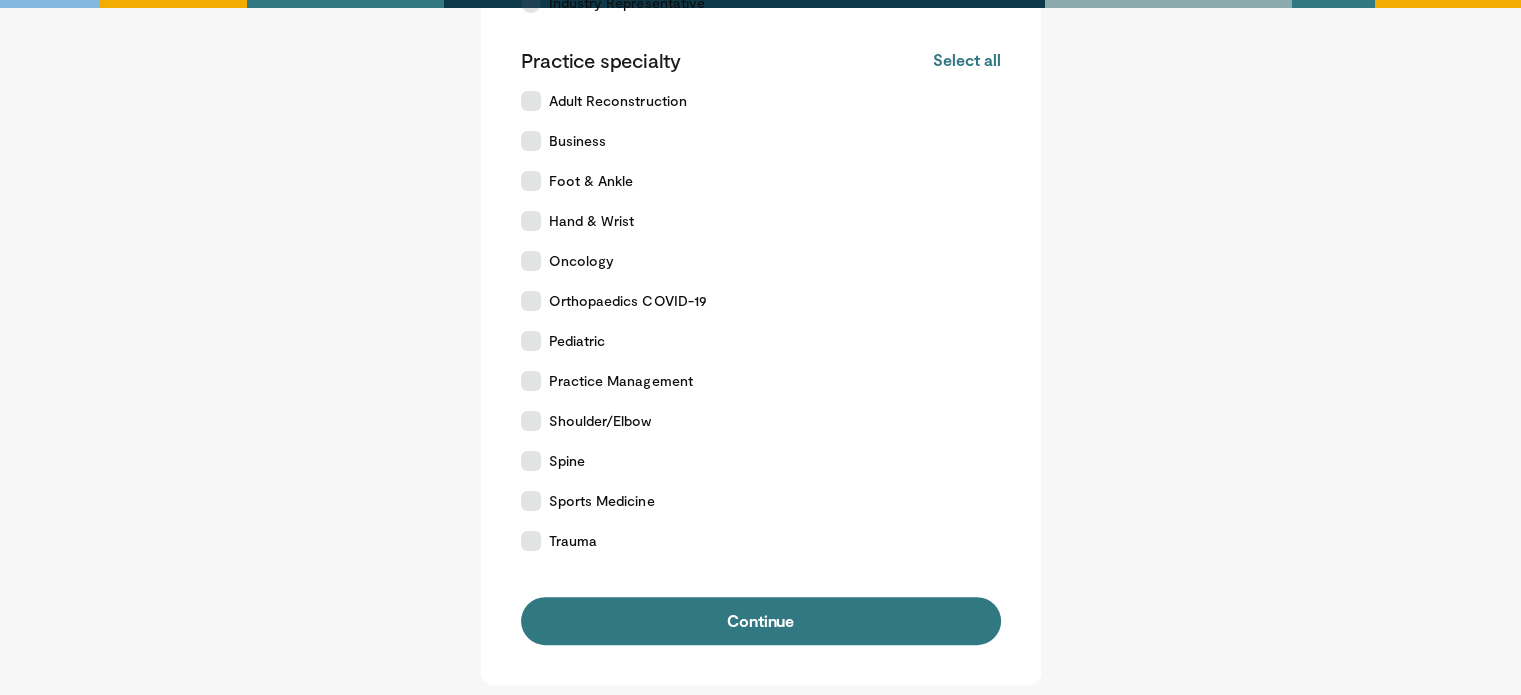 scroll, scrollTop: 400, scrollLeft: 0, axis: vertical 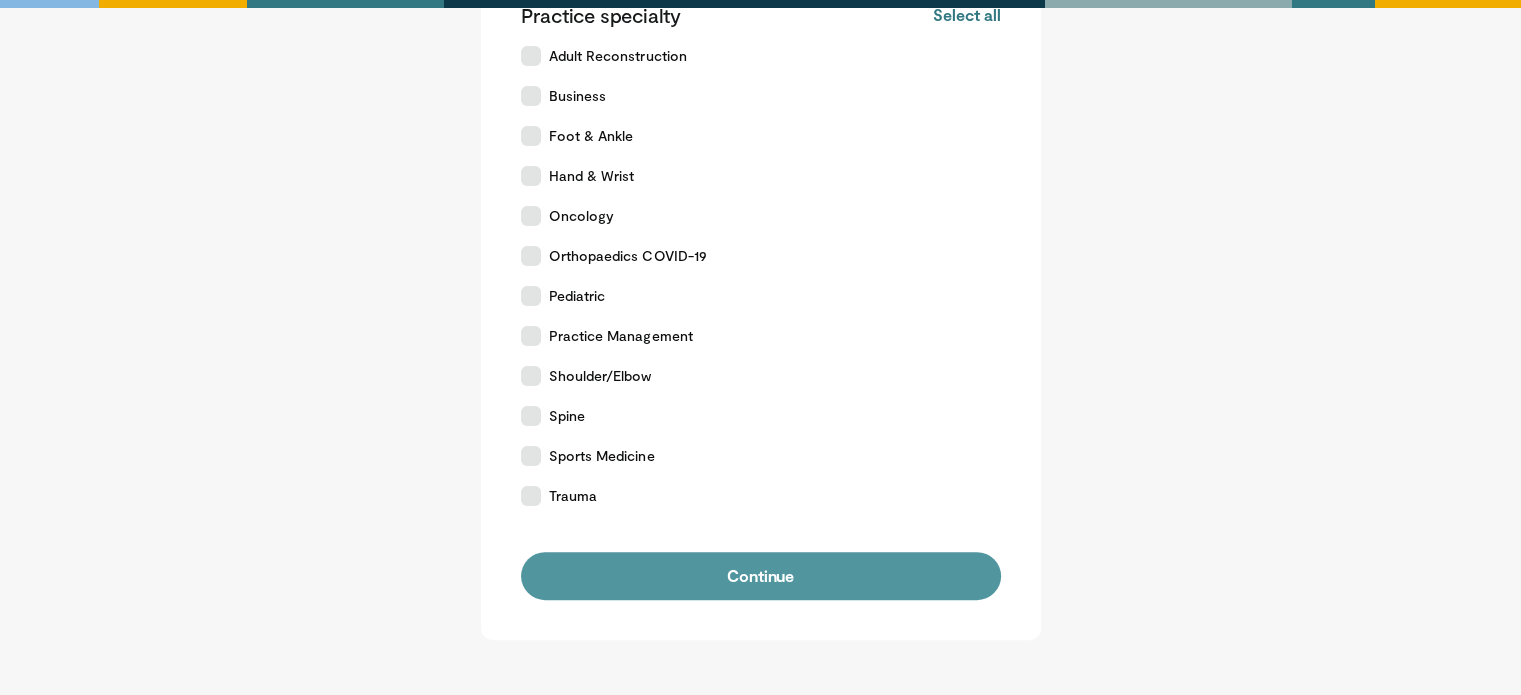click on "Continue" at bounding box center [761, 576] 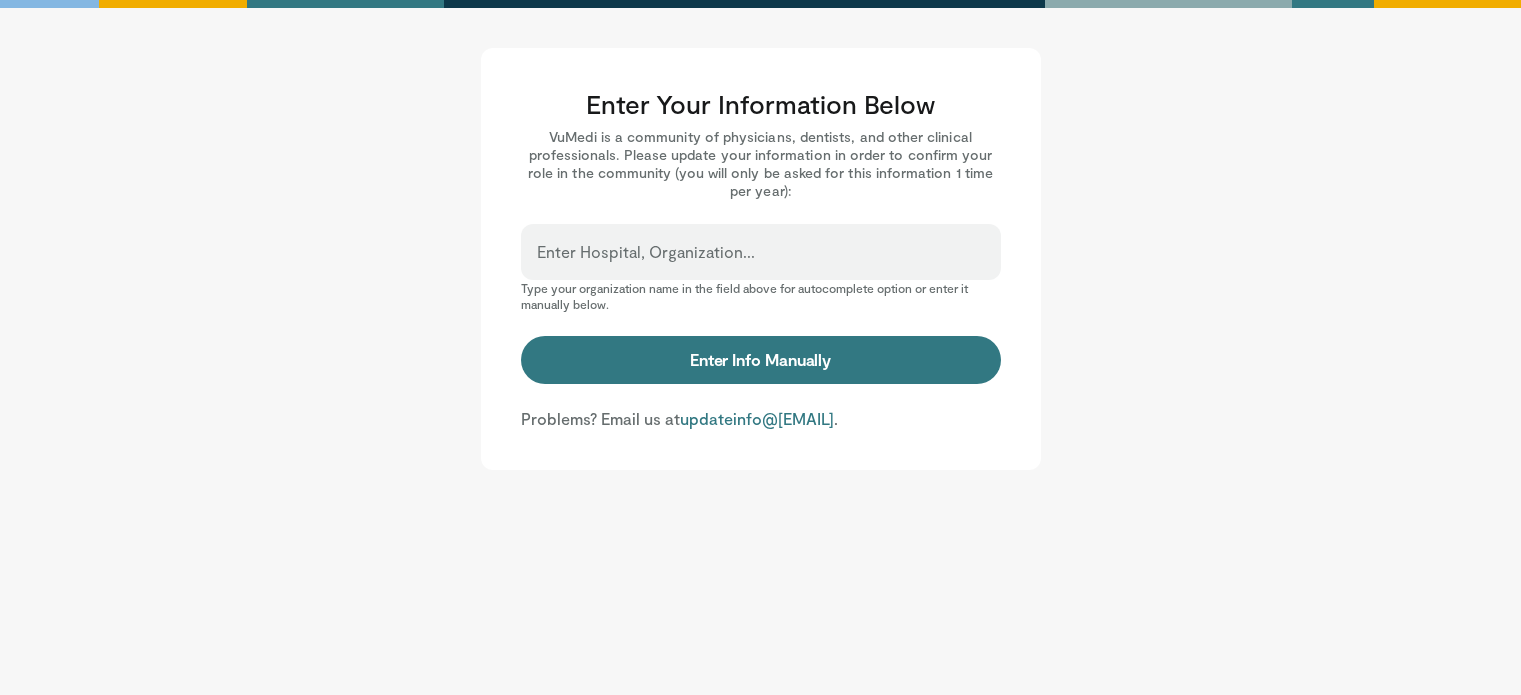 scroll, scrollTop: 0, scrollLeft: 0, axis: both 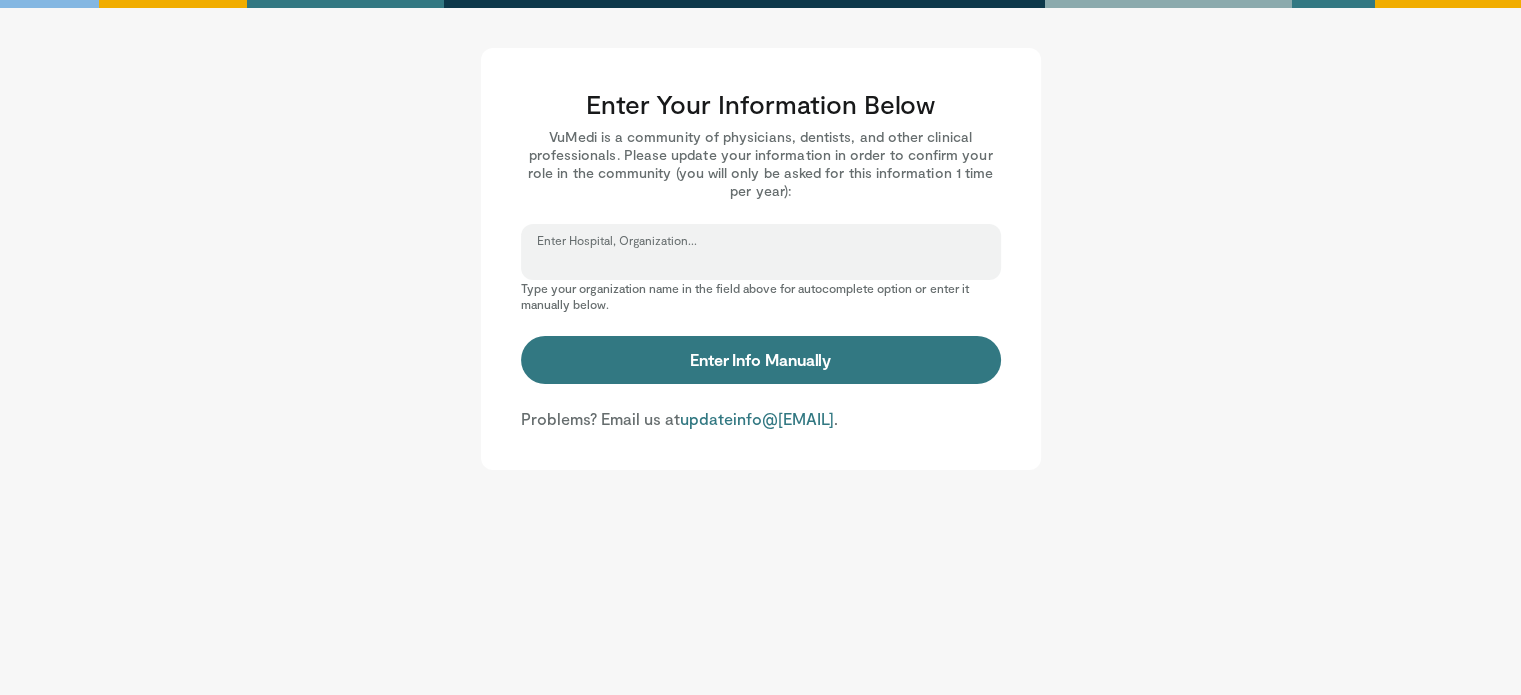 click on "Enter Hospital, Organization..." at bounding box center (761, 261) 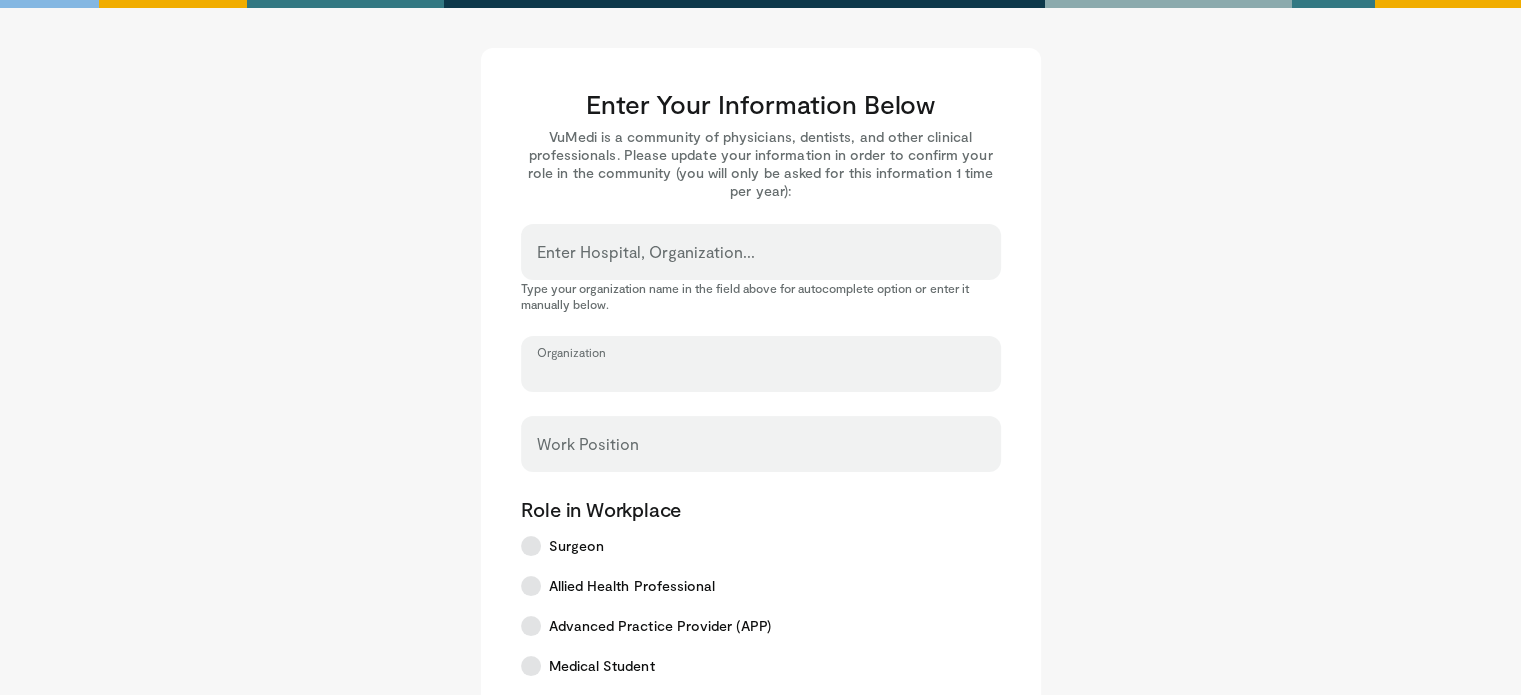 click on "Organization" at bounding box center [761, 373] 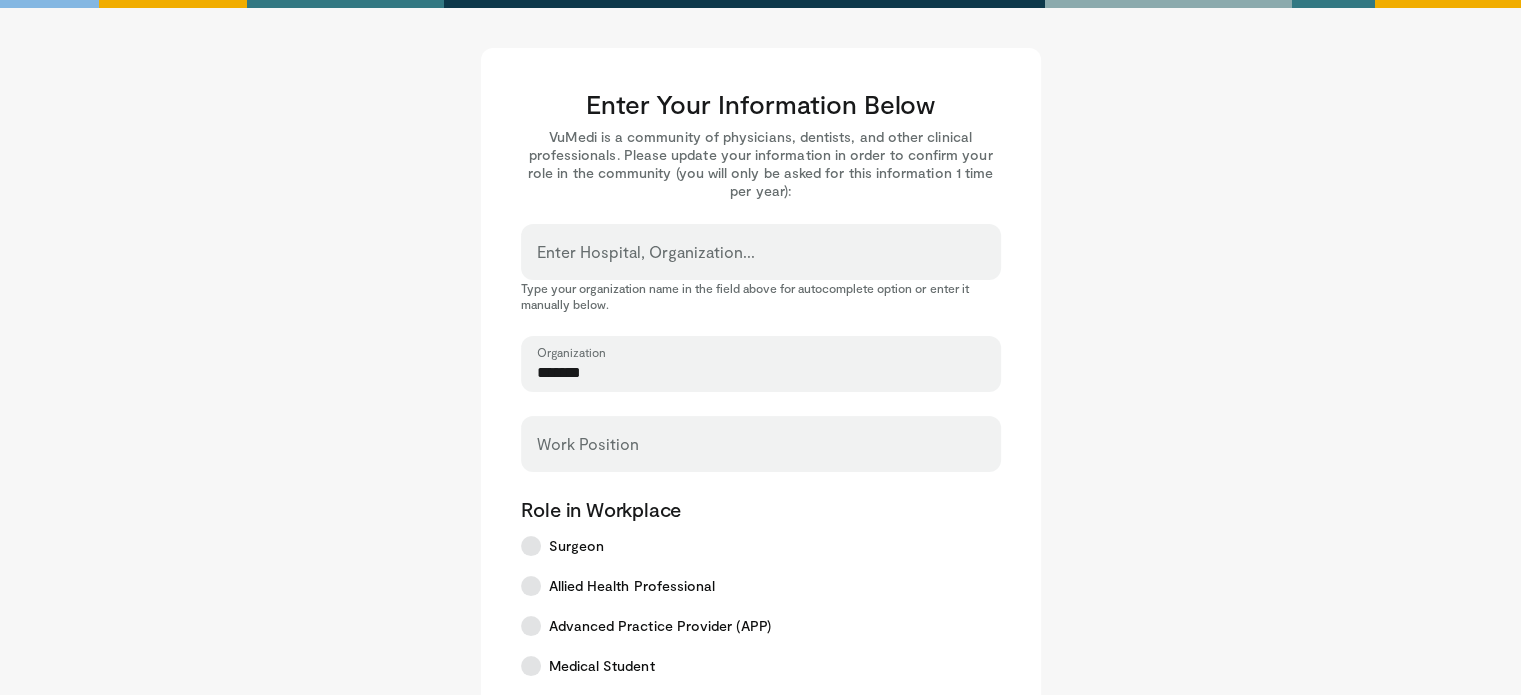 type on "**********" 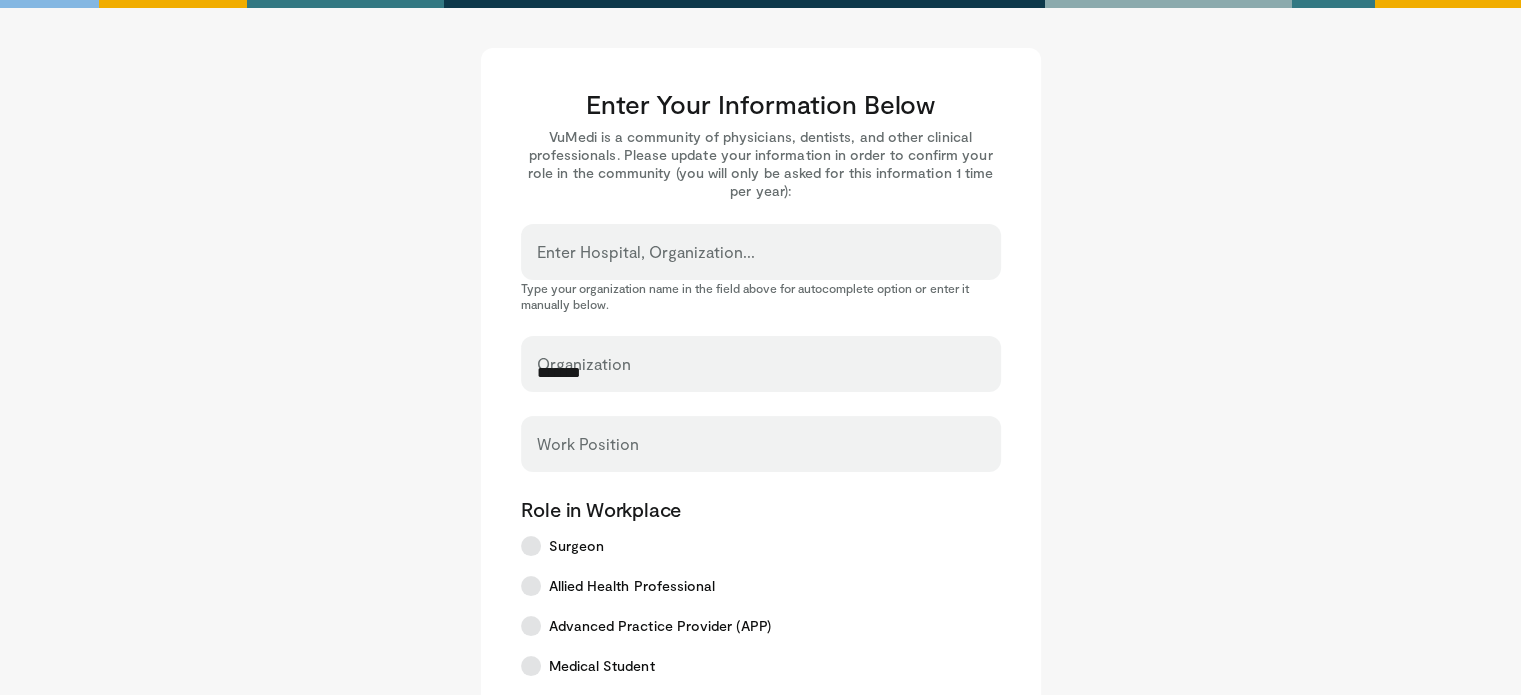 type on "**********" 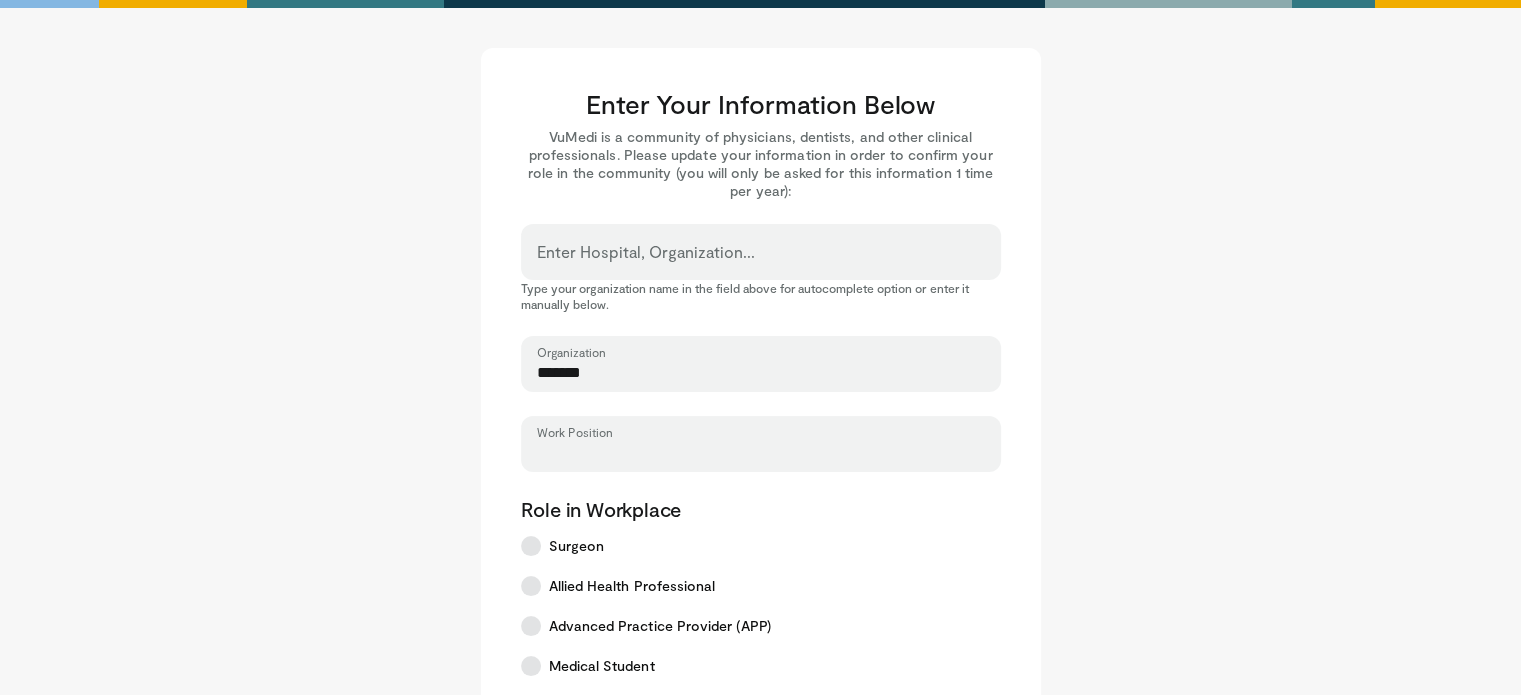 click on "Work Position" at bounding box center (761, 453) 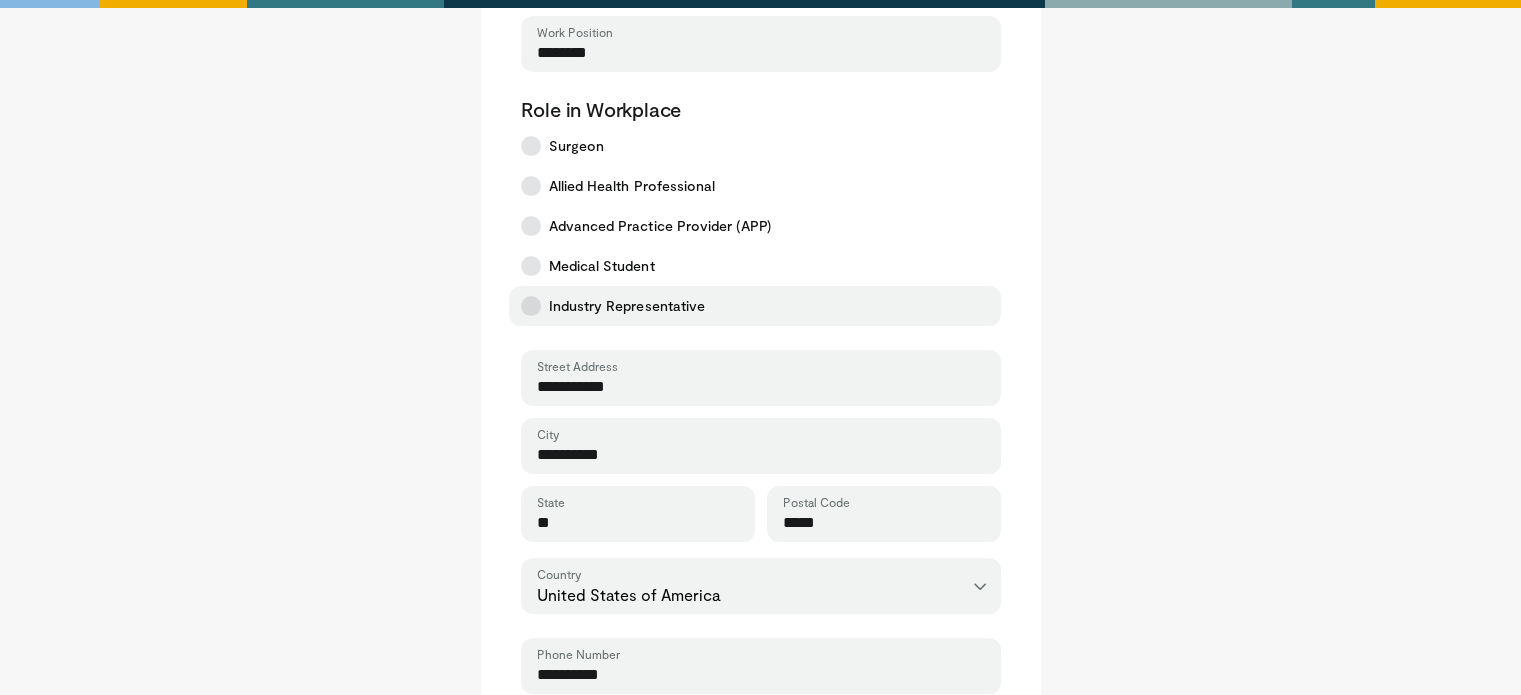 scroll, scrollTop: 500, scrollLeft: 0, axis: vertical 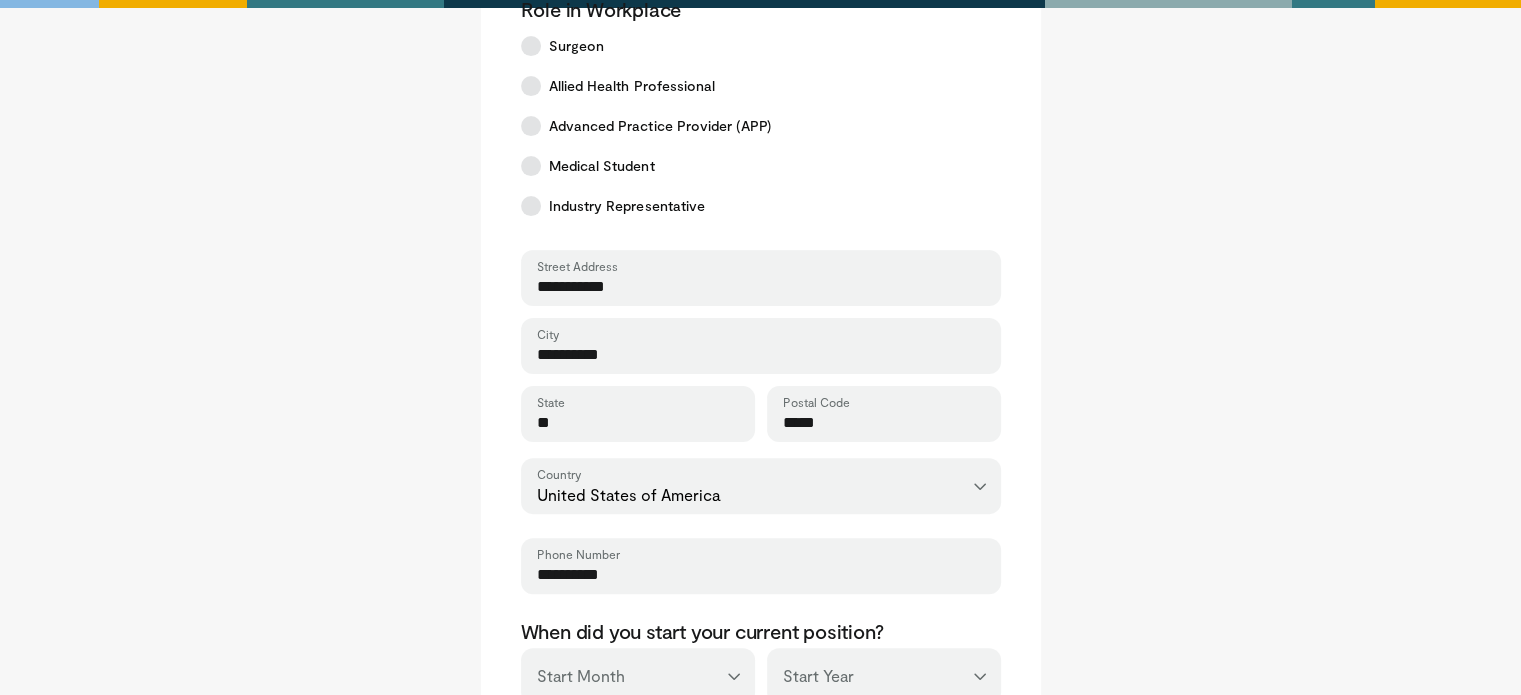 type on "********" 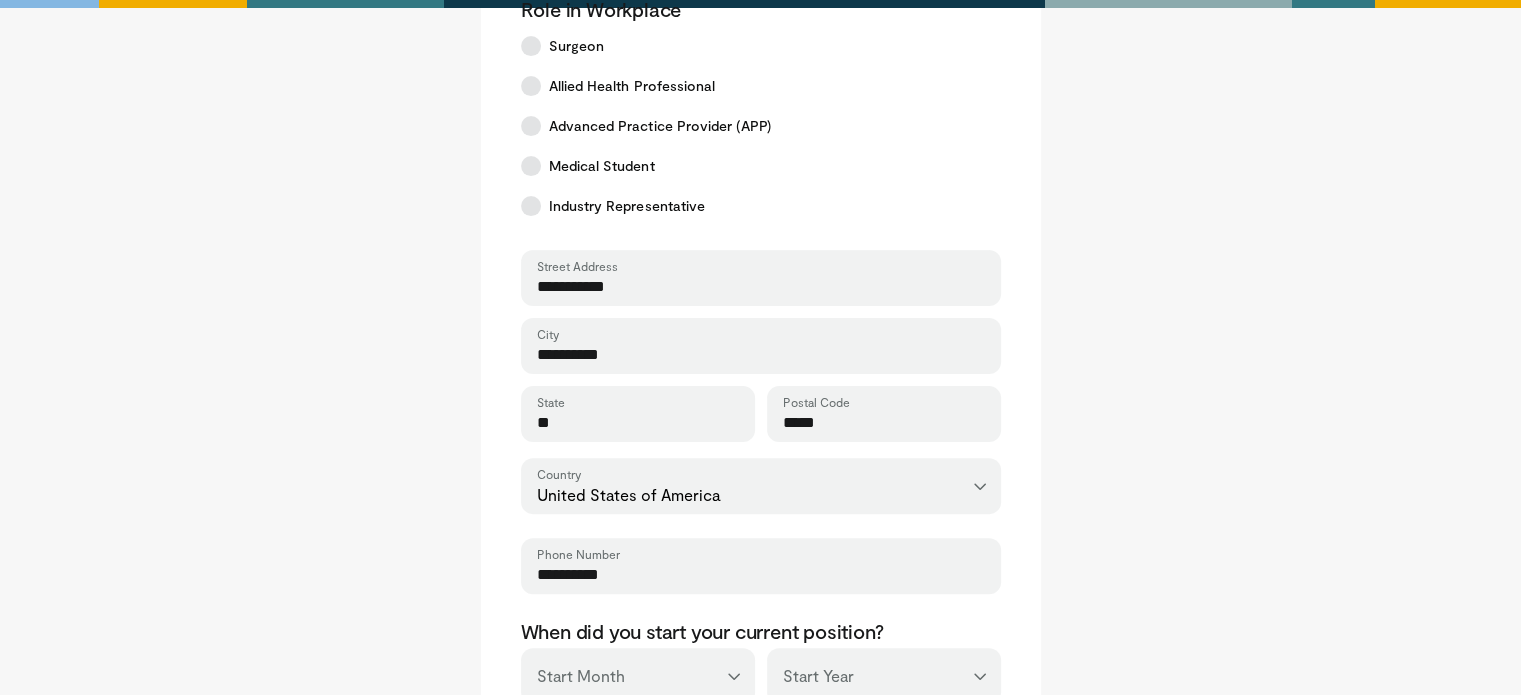 type on "**********" 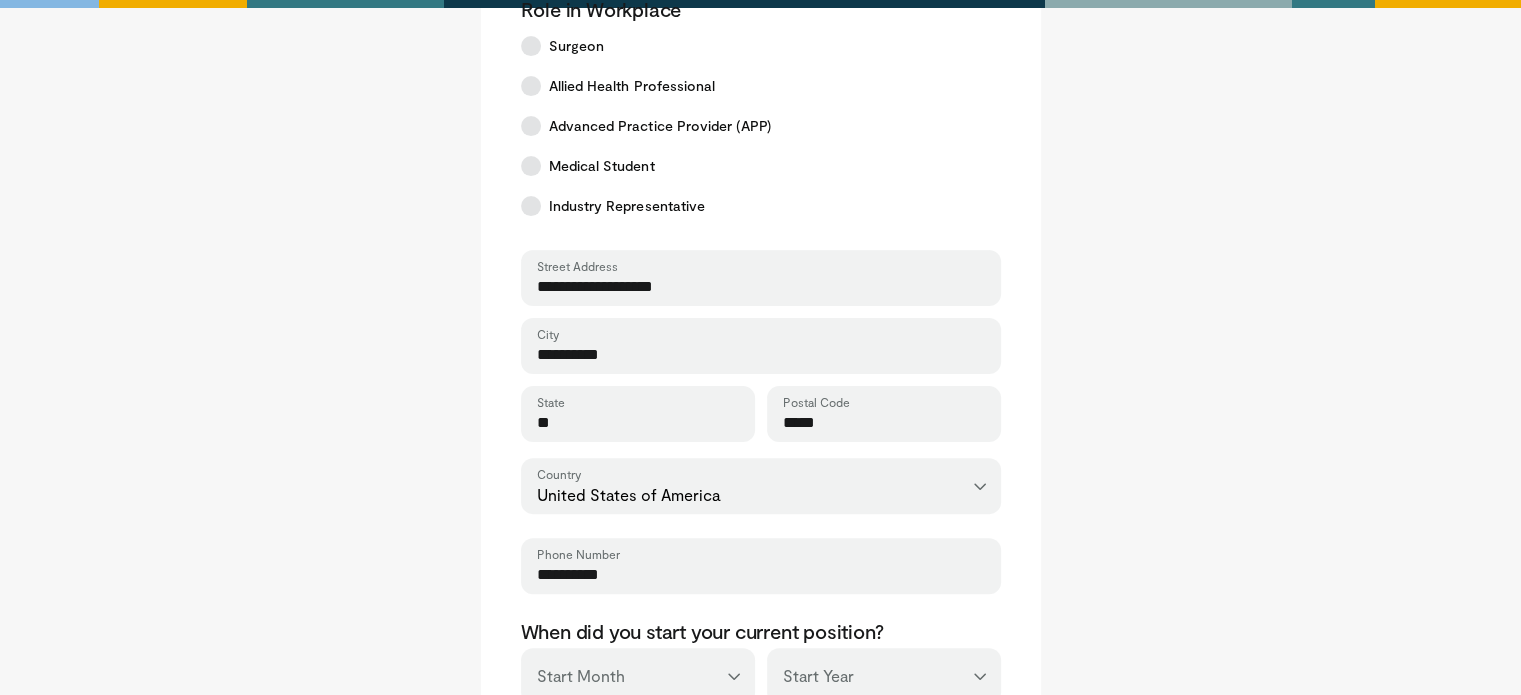 click on "**********" at bounding box center [761, 355] 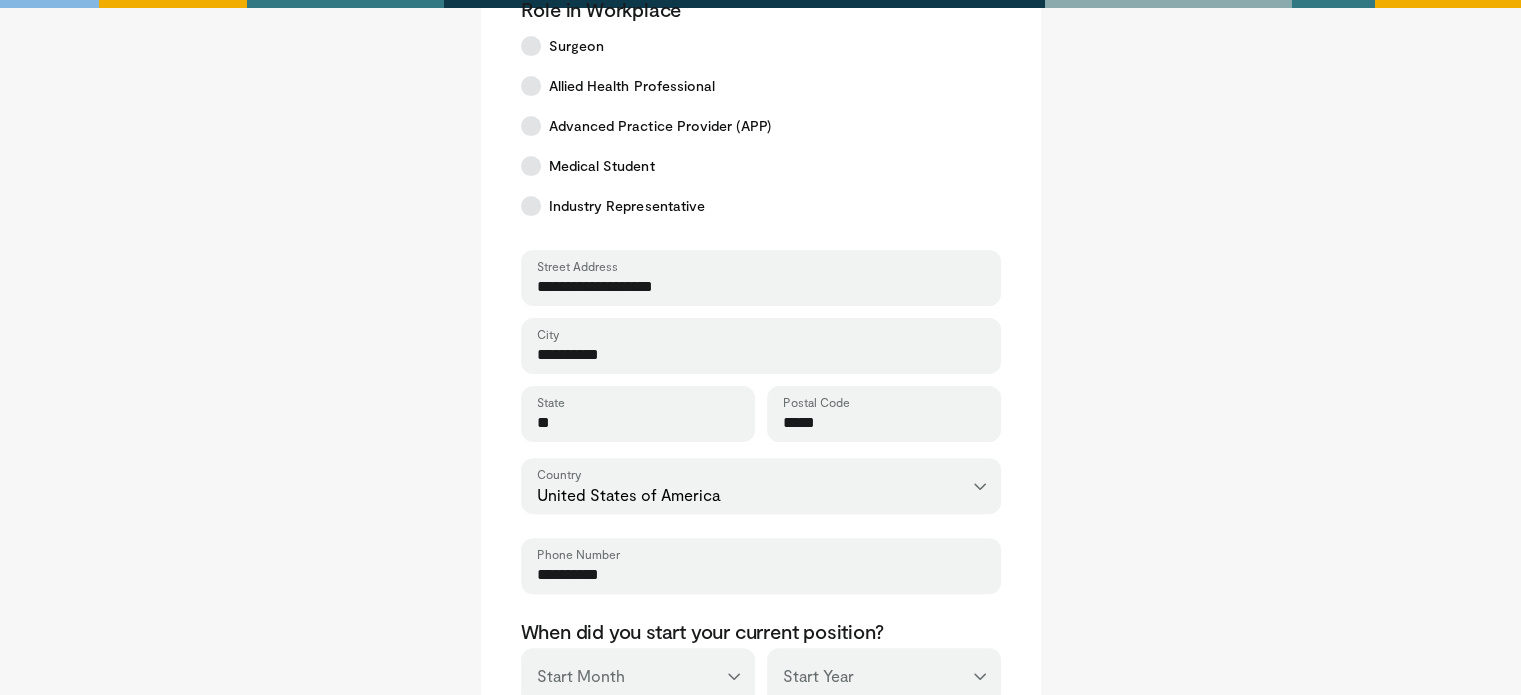 type on "**********" 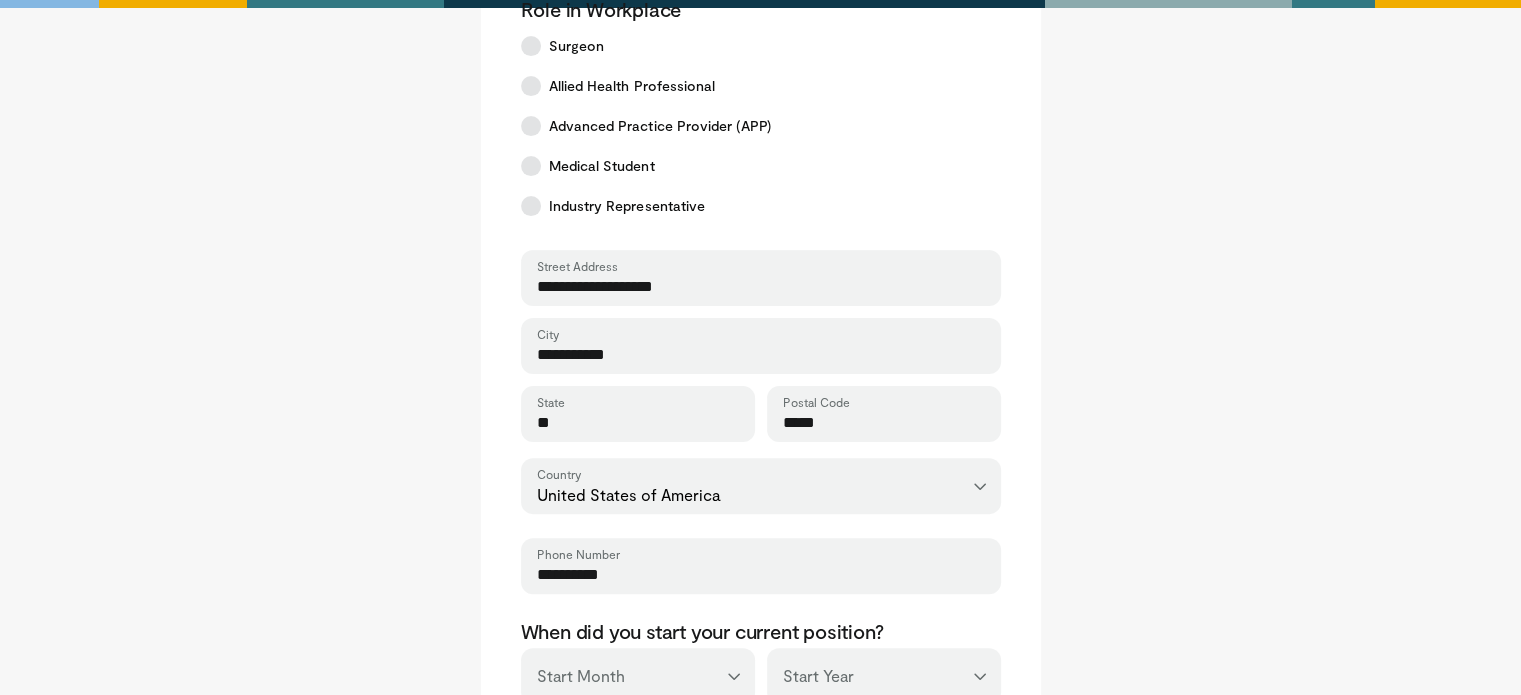 click on "**" at bounding box center (638, 423) 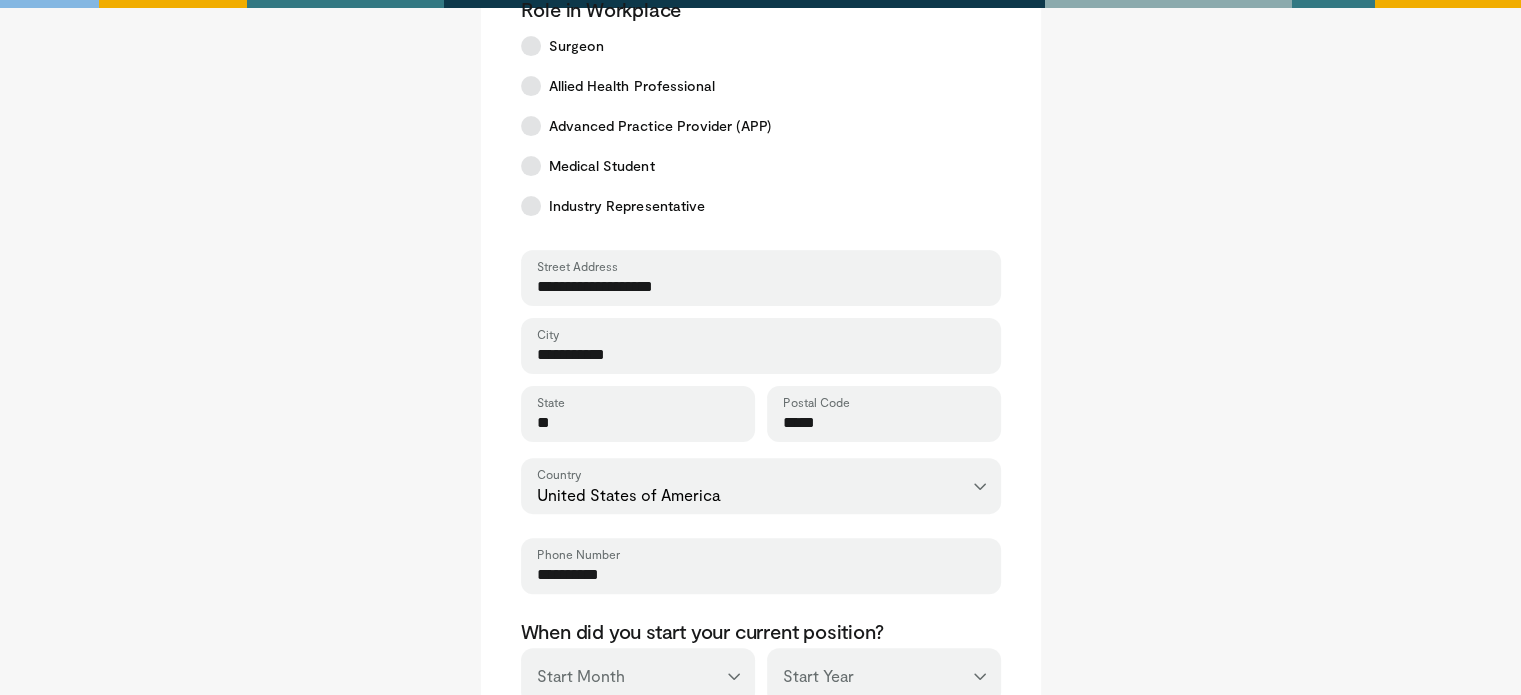type on "*****" 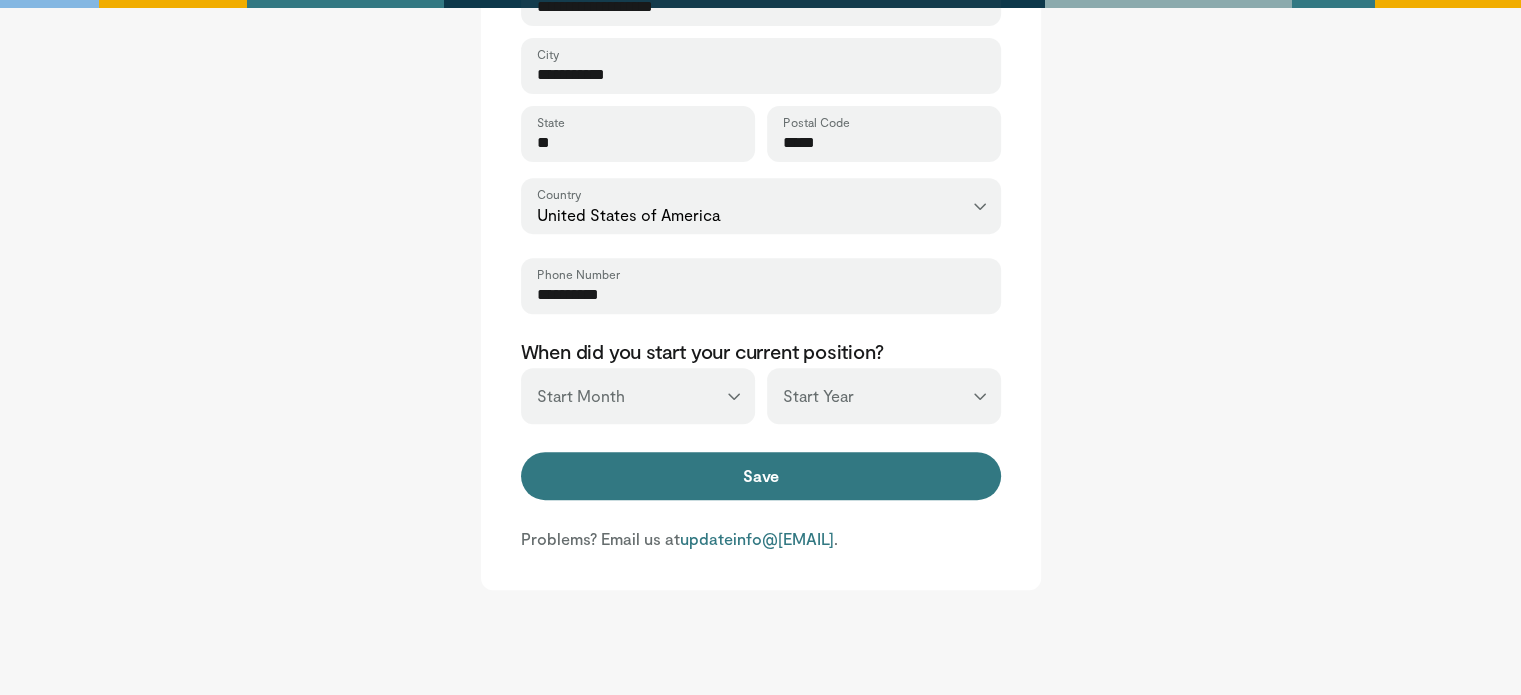 scroll, scrollTop: 800, scrollLeft: 0, axis: vertical 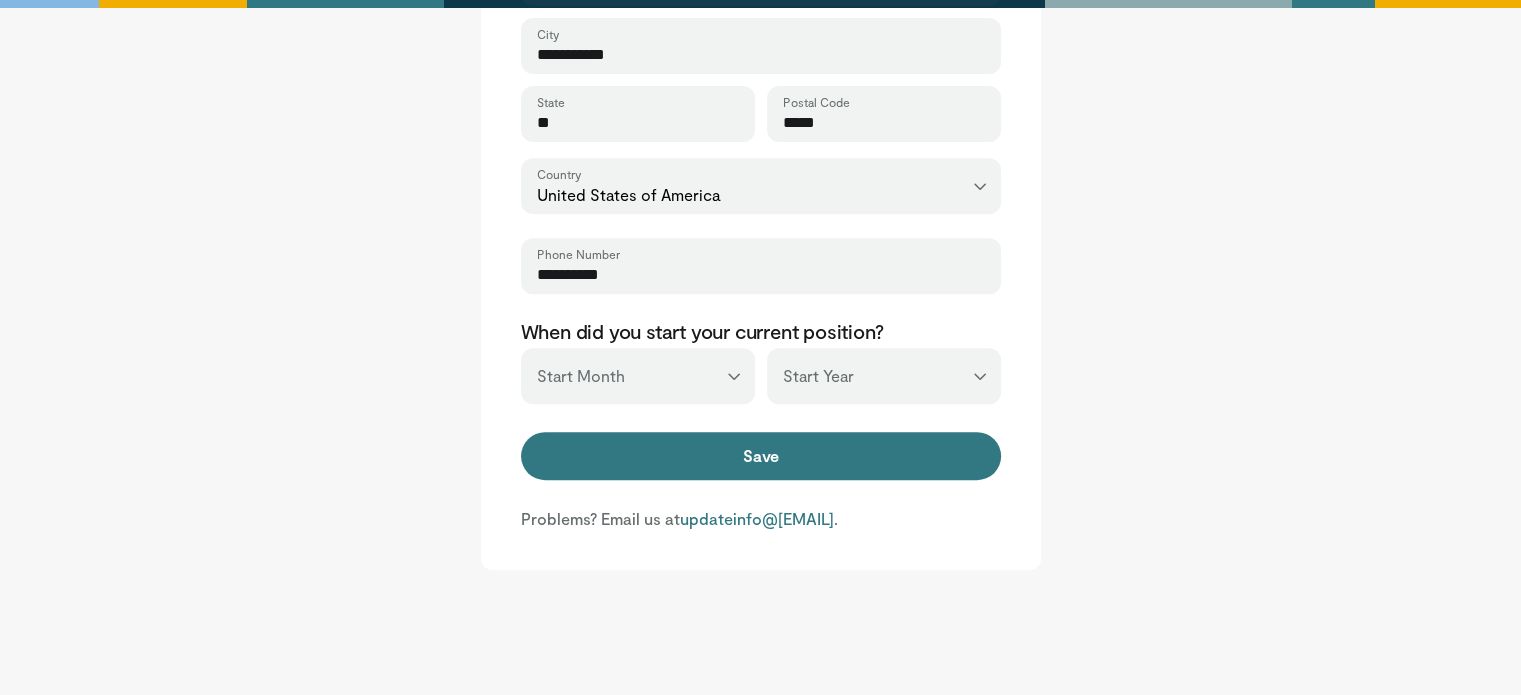 click on "***
*******
********
*****
*****
***
****
****
******
*********
*******
********
********" at bounding box center (638, 376) 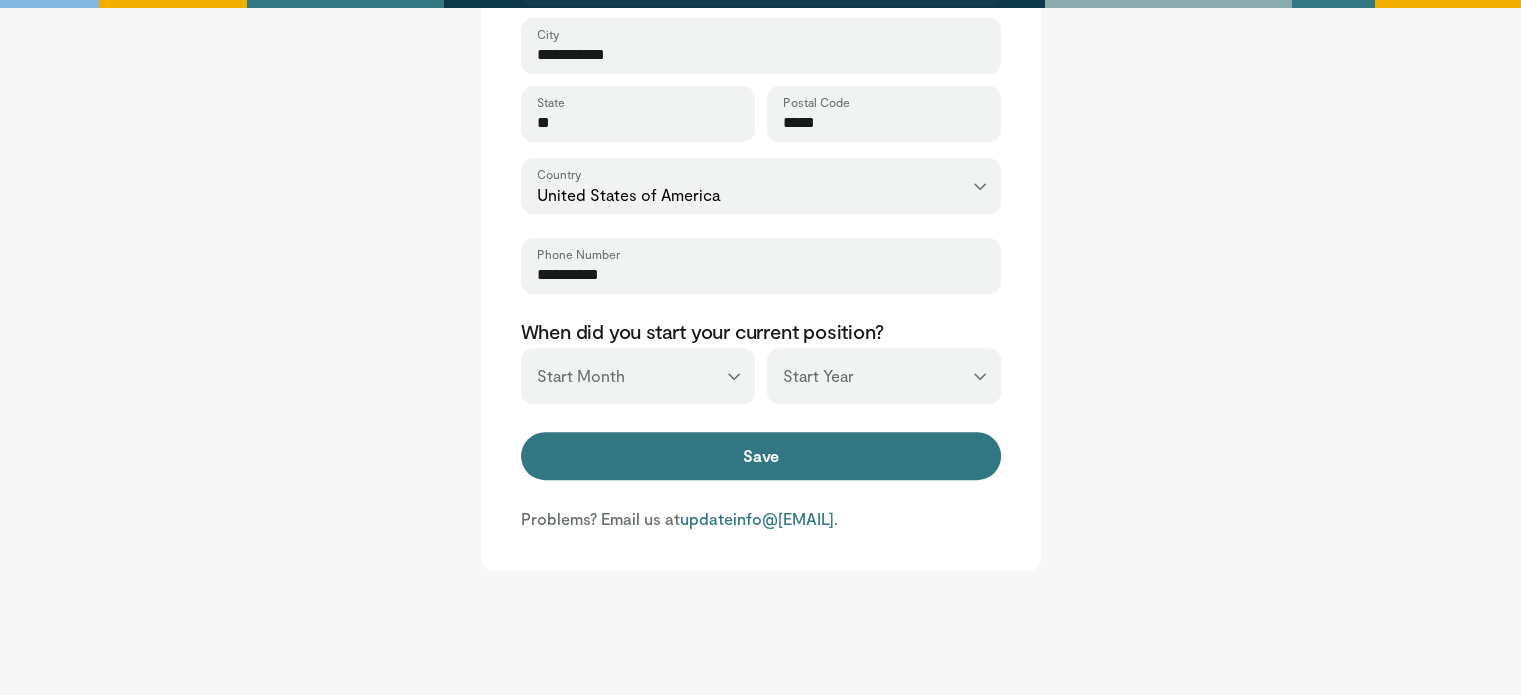 select on "*" 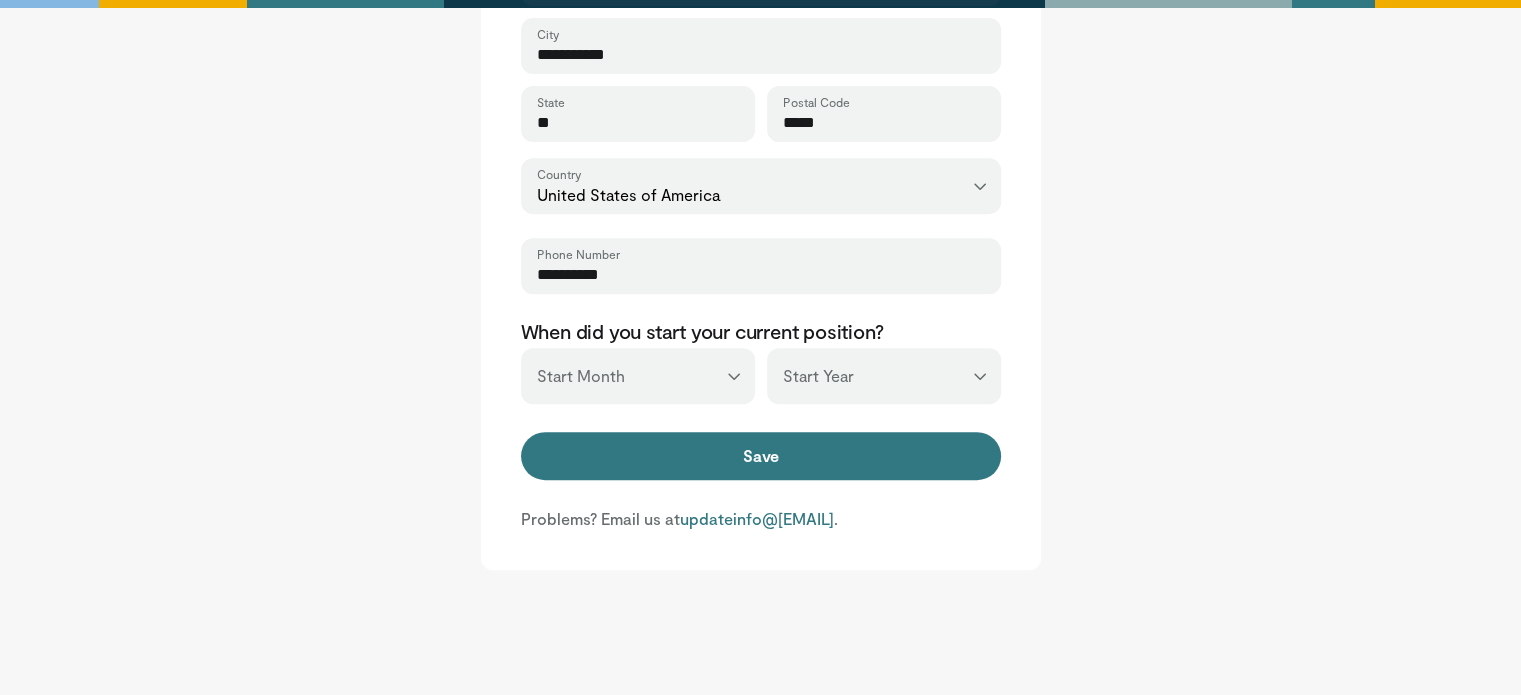 click on "***
*******
********
*****
*****
***
****
****
******
*********
*******
********
********" at bounding box center [638, 376] 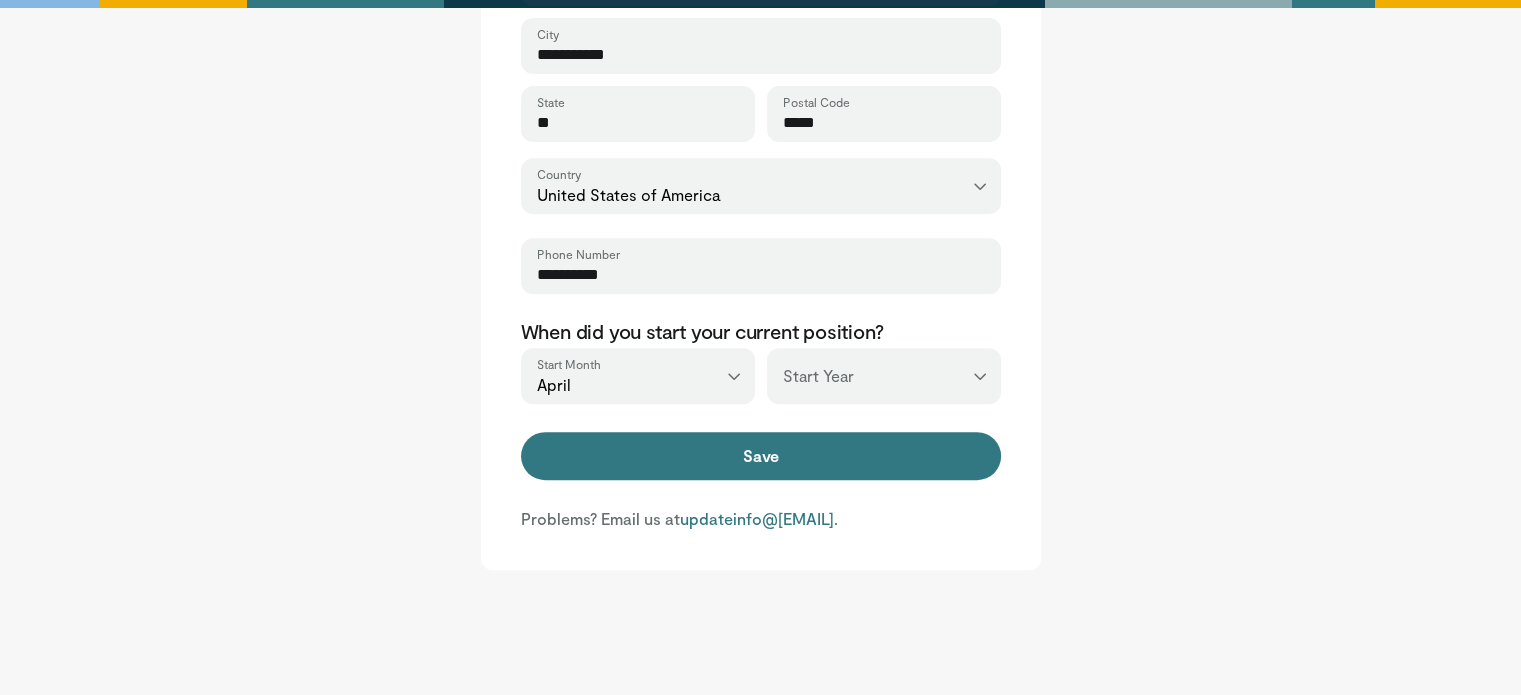click on "***
****
****
****
****
****
****
****
****
****
****
****
****
****
****
****
****
****
****
****
****
****
****
****
****
****
****
****
****
**** **** **** **** ****" at bounding box center (884, 376) 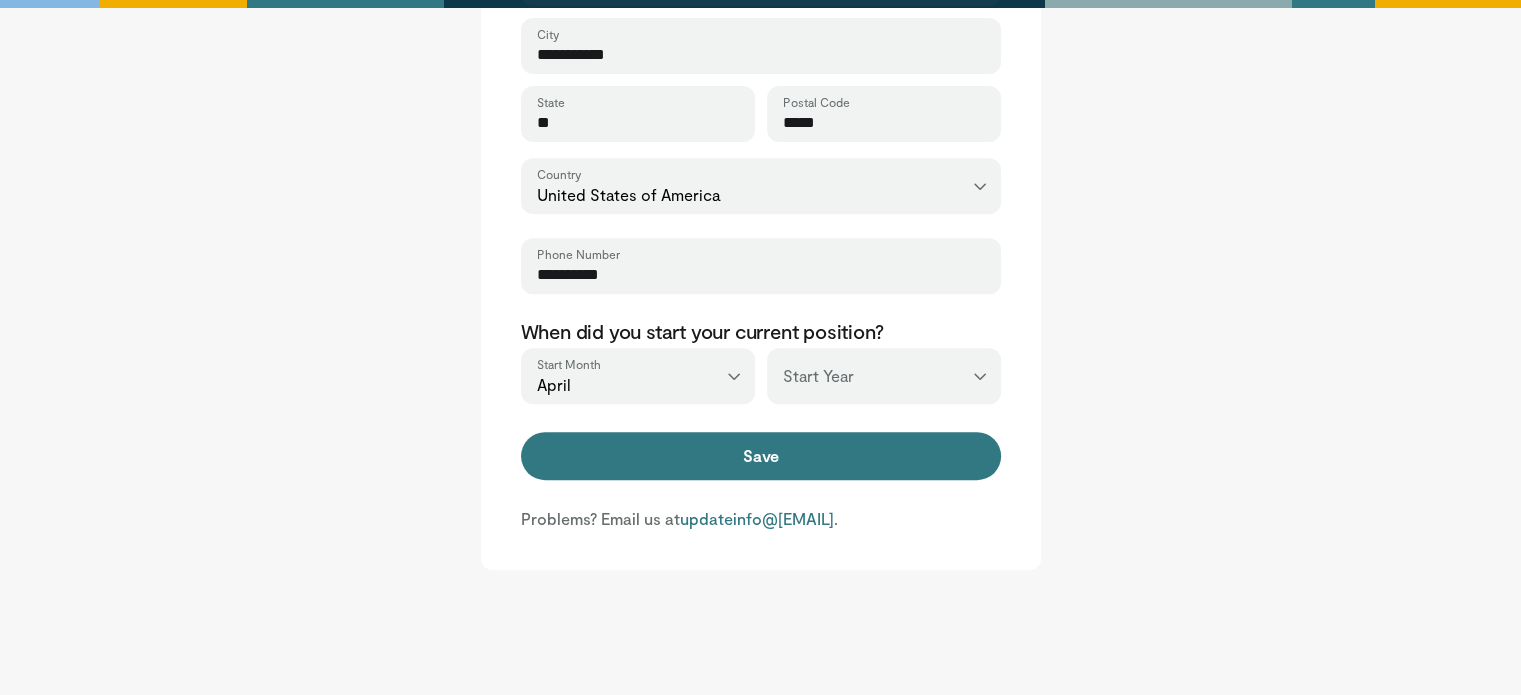 select on "****" 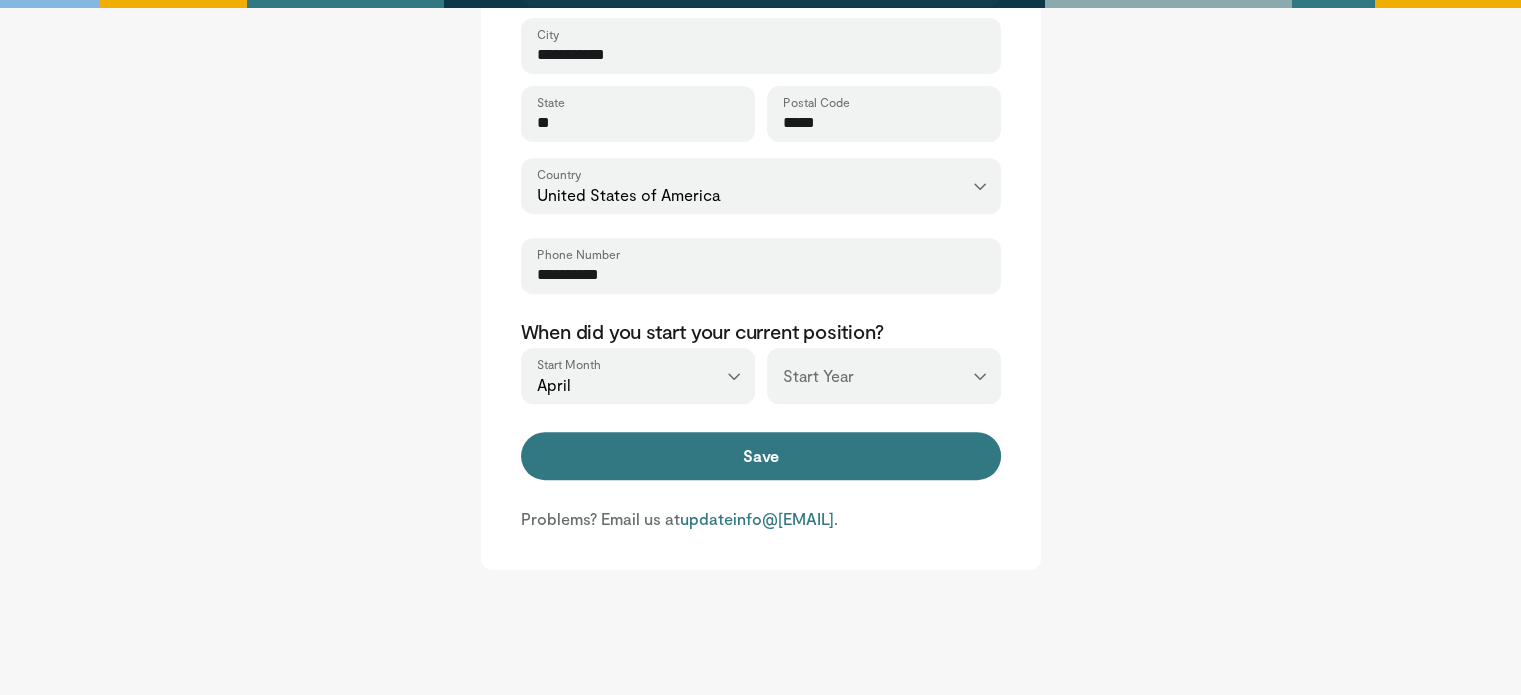 click on "***
****
****
****
****
****
****
****
****
****
****
****
****
****
****
****
****
****
****
****
****
****
****
****
****
****
****
****
****
**** **** **** **** ****" at bounding box center [884, 376] 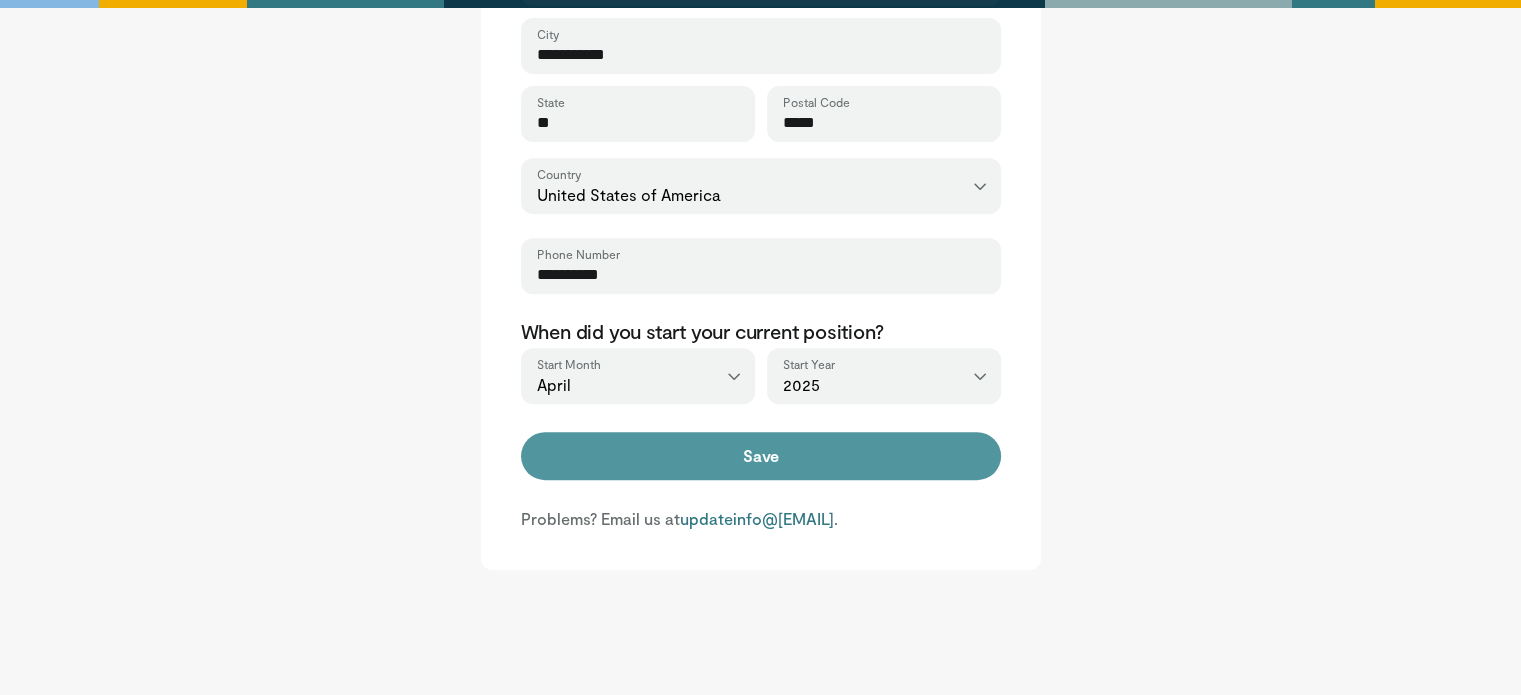 click on "Save" at bounding box center (761, 456) 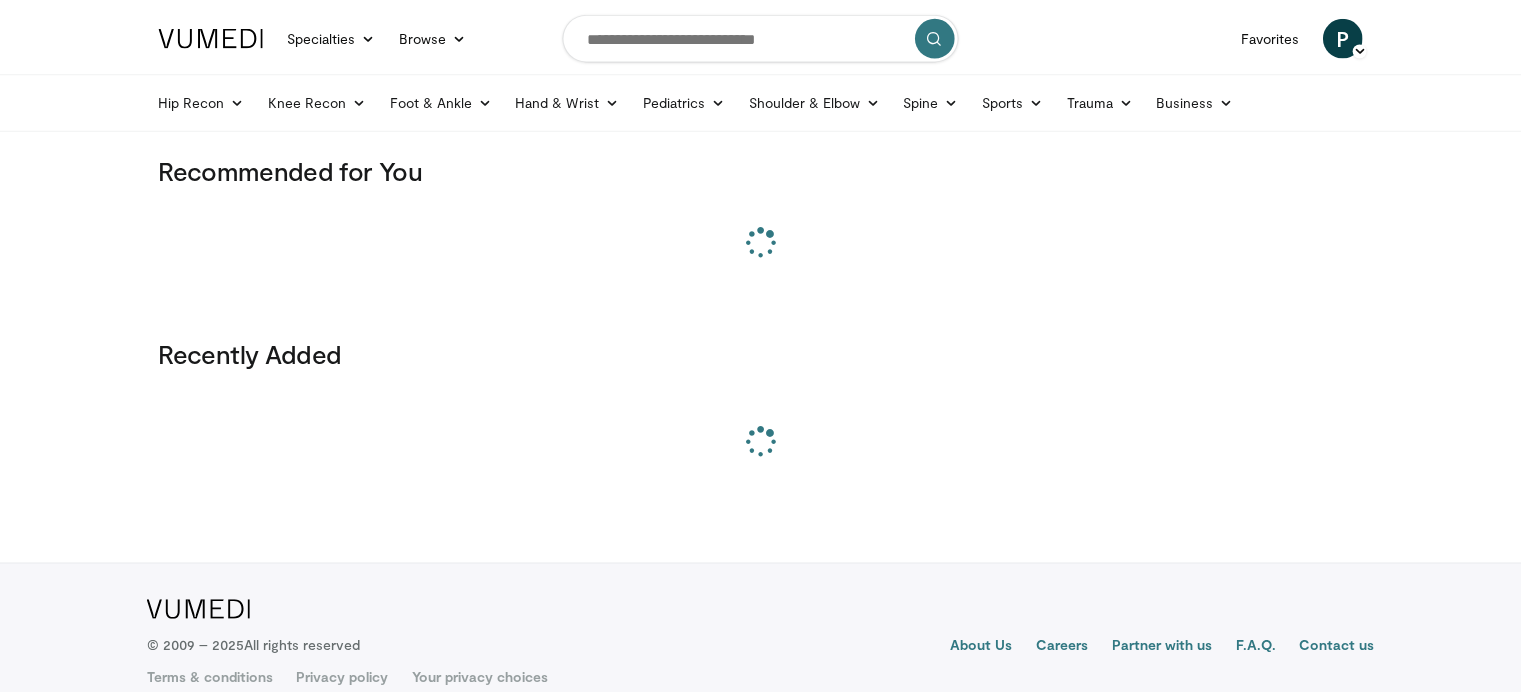 scroll, scrollTop: 0, scrollLeft: 0, axis: both 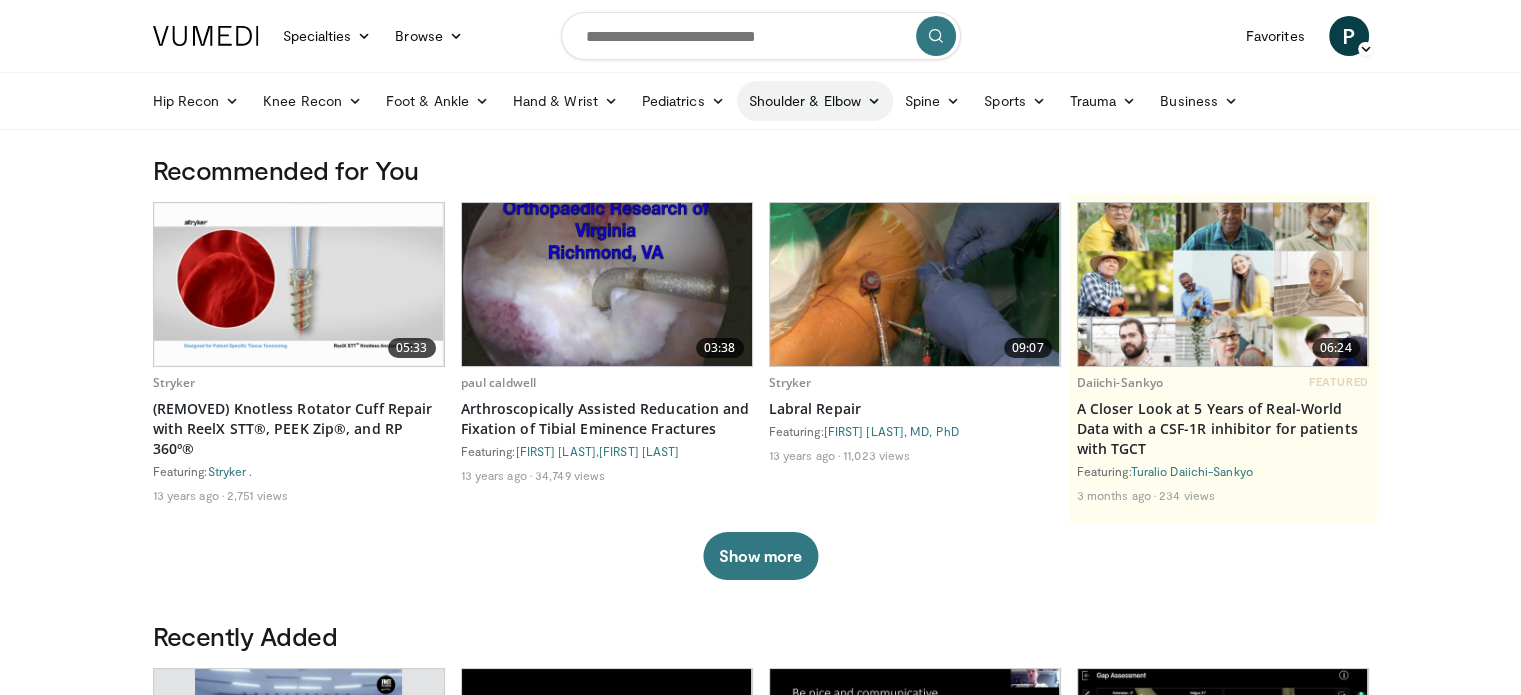 click on "Shoulder & Elbow" at bounding box center (815, 101) 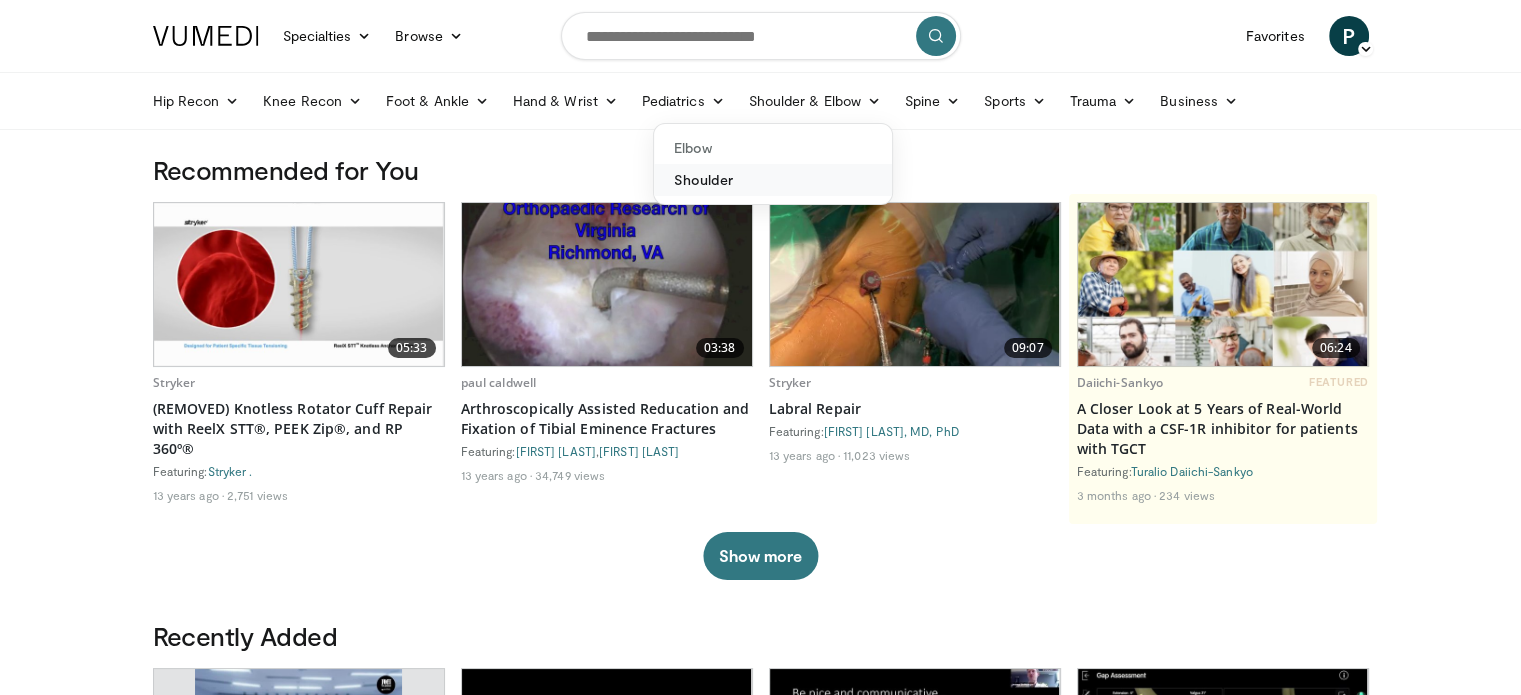 click on "Shoulder" at bounding box center (773, 180) 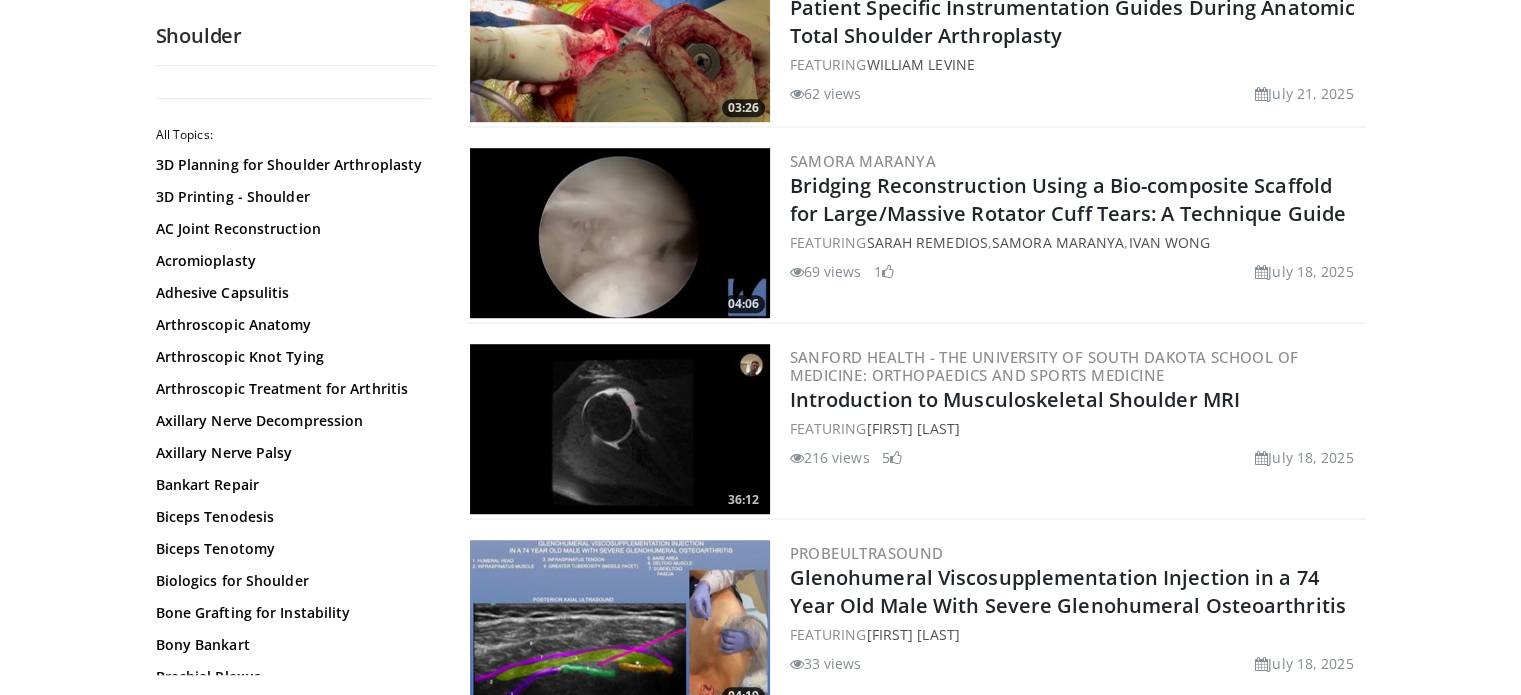 scroll, scrollTop: 1300, scrollLeft: 0, axis: vertical 